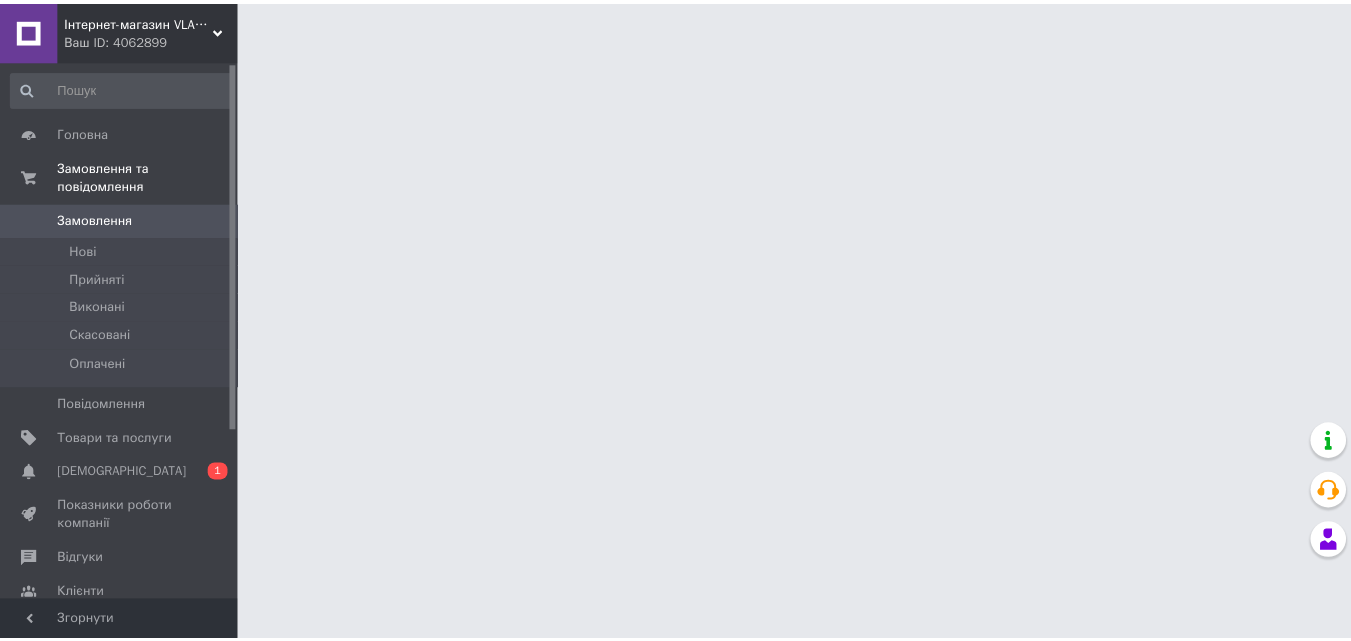 scroll, scrollTop: 0, scrollLeft: 0, axis: both 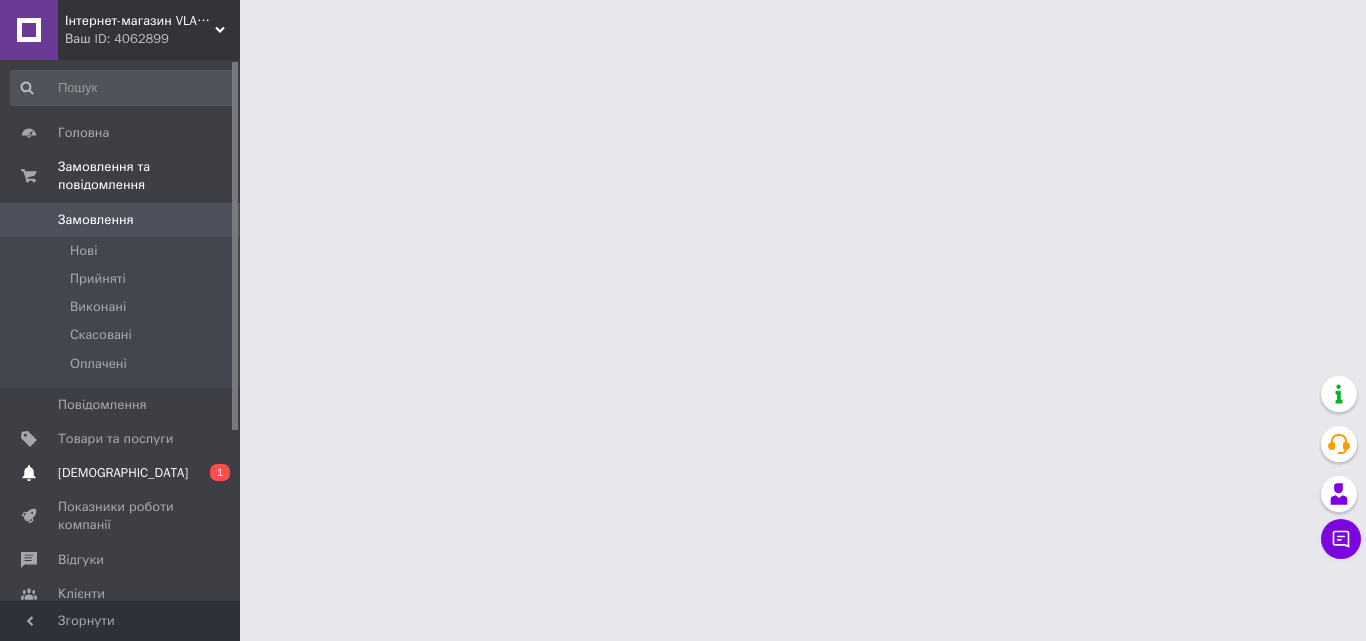 click on "Сповіщення 0 1" at bounding box center (123, 473) 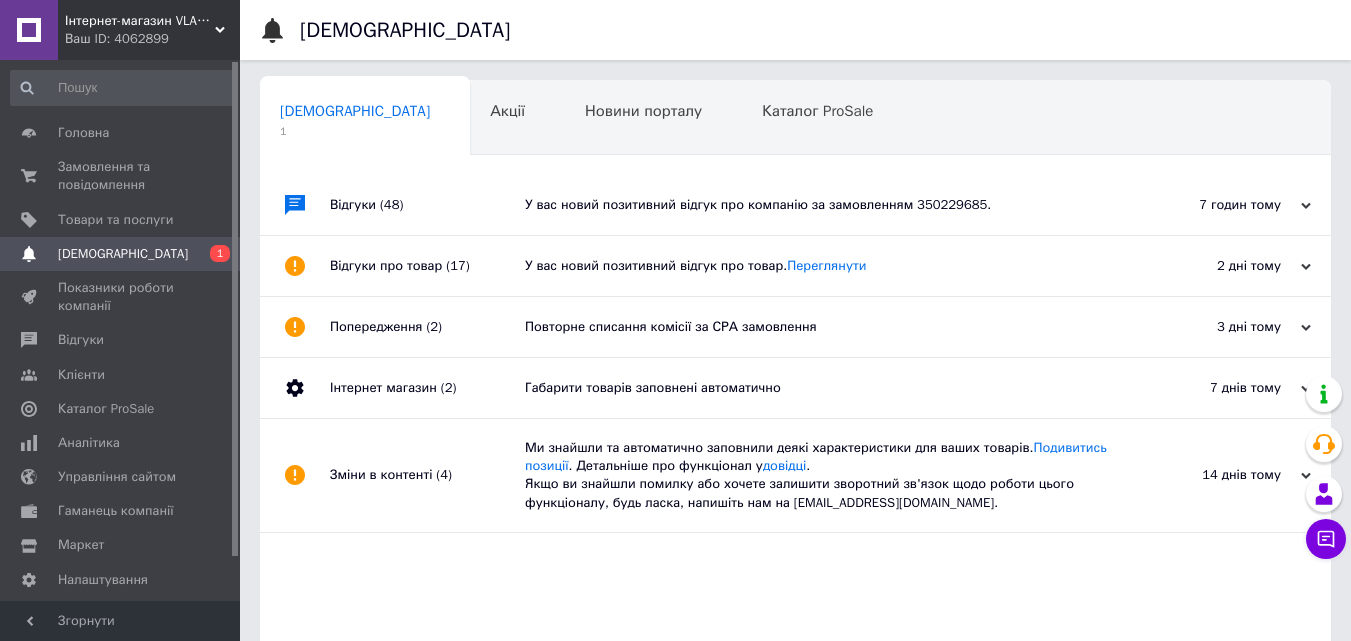 click on "У вас новий позитивний відгук про компанію за замовленням 350229685." at bounding box center [818, 205] 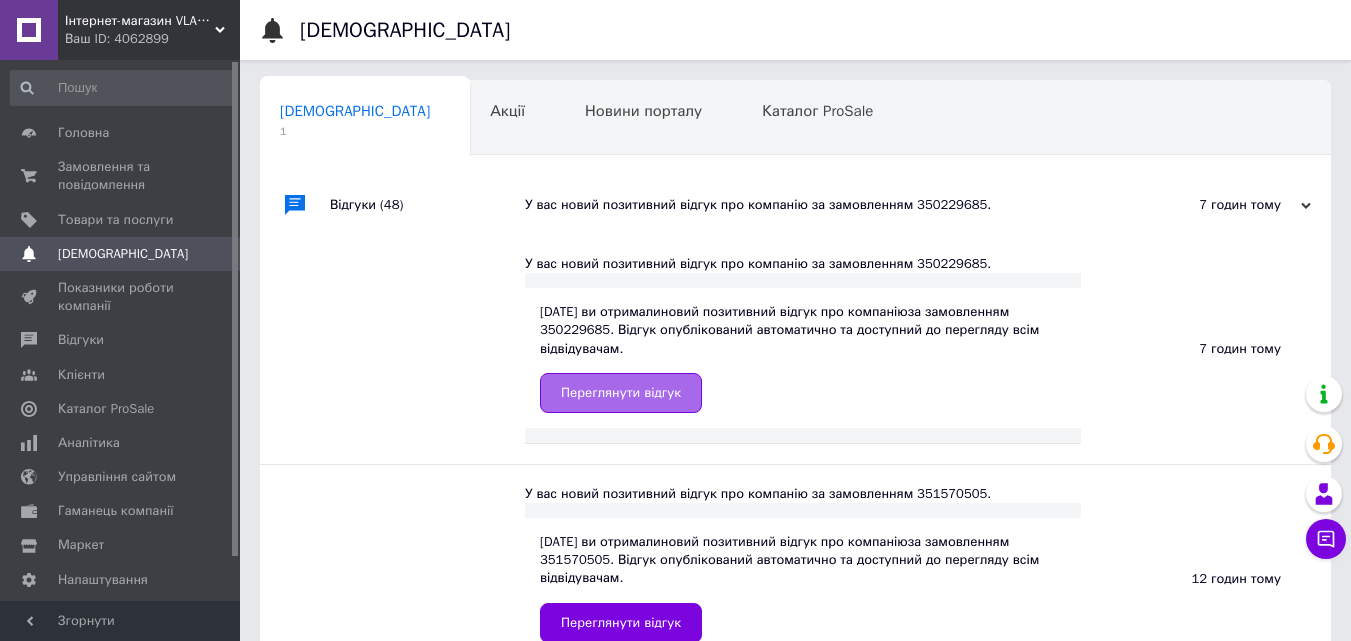 click on "Переглянути відгук" at bounding box center (621, 393) 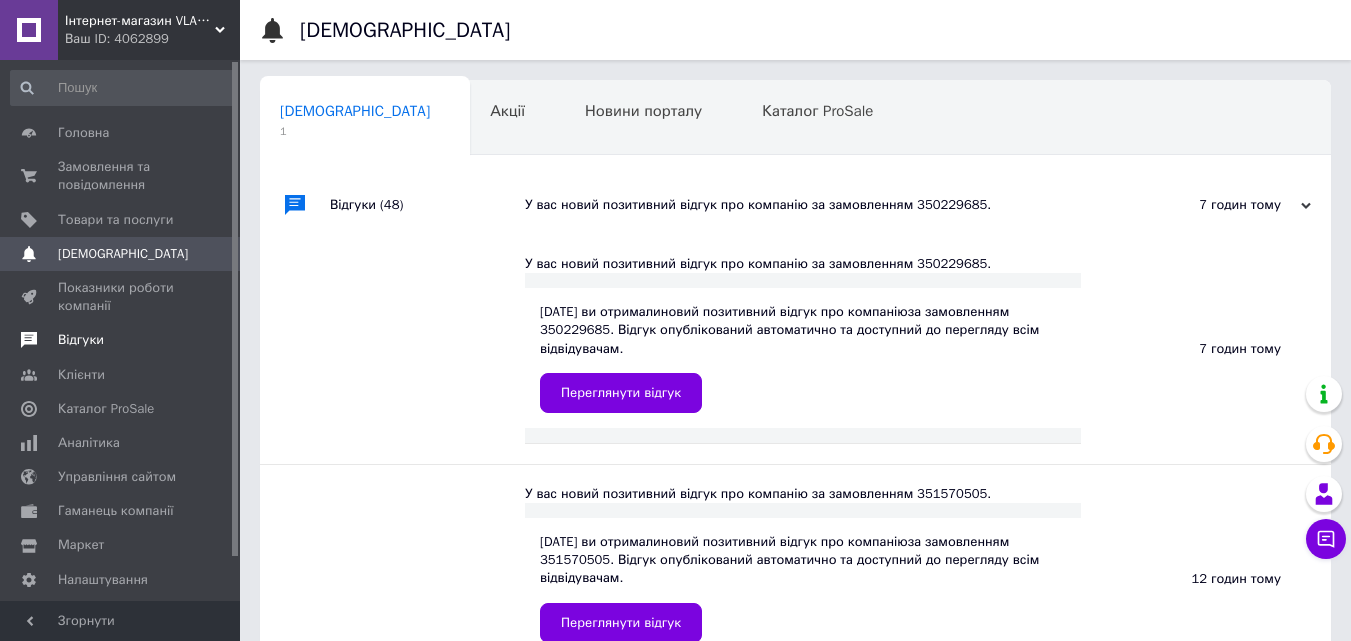click on "Відгуки" at bounding box center (121, 340) 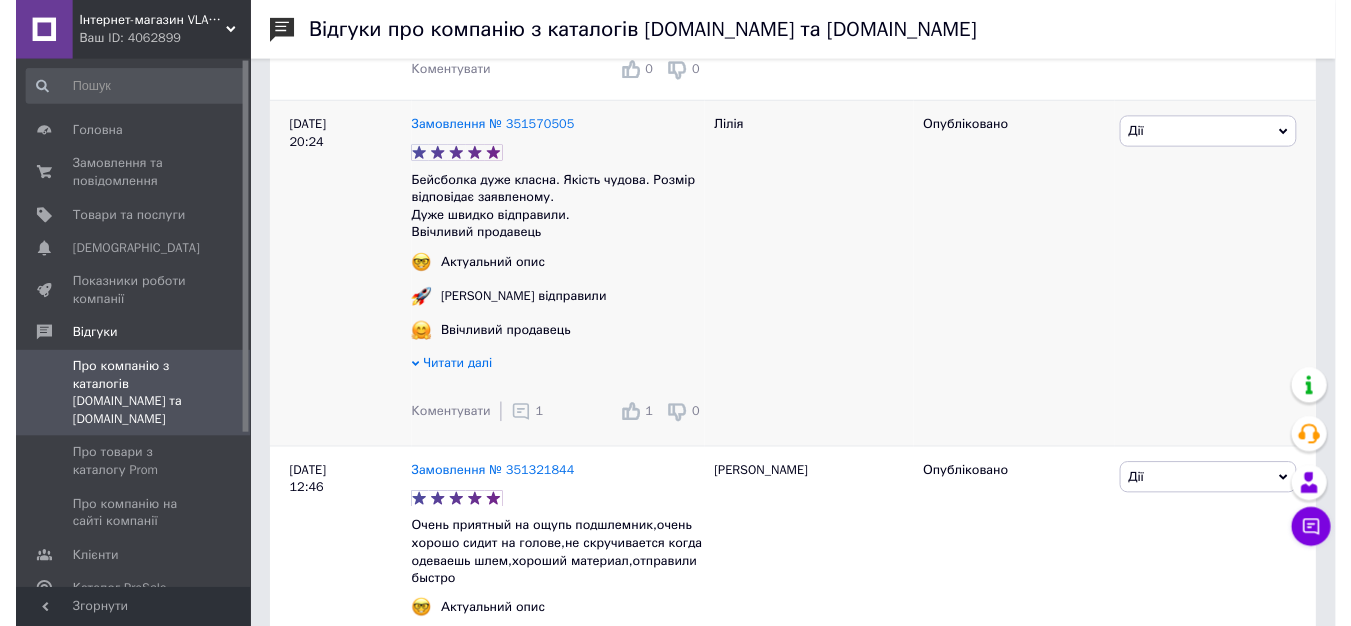 scroll, scrollTop: 600, scrollLeft: 0, axis: vertical 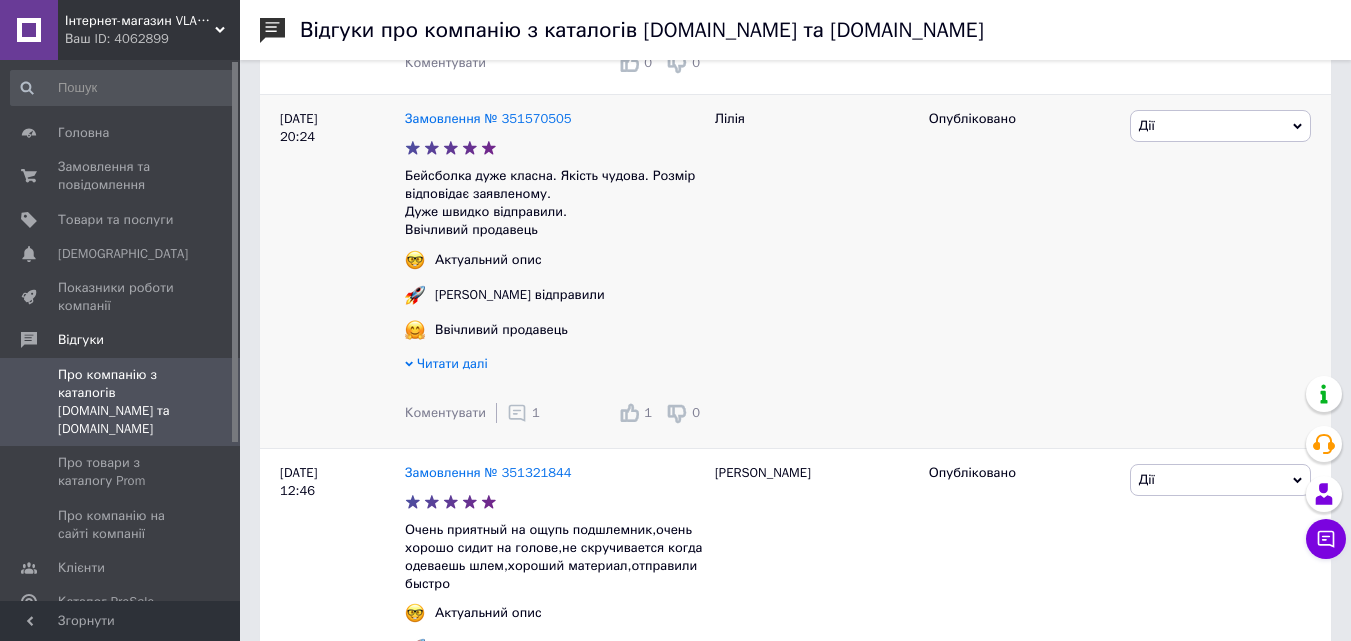 click 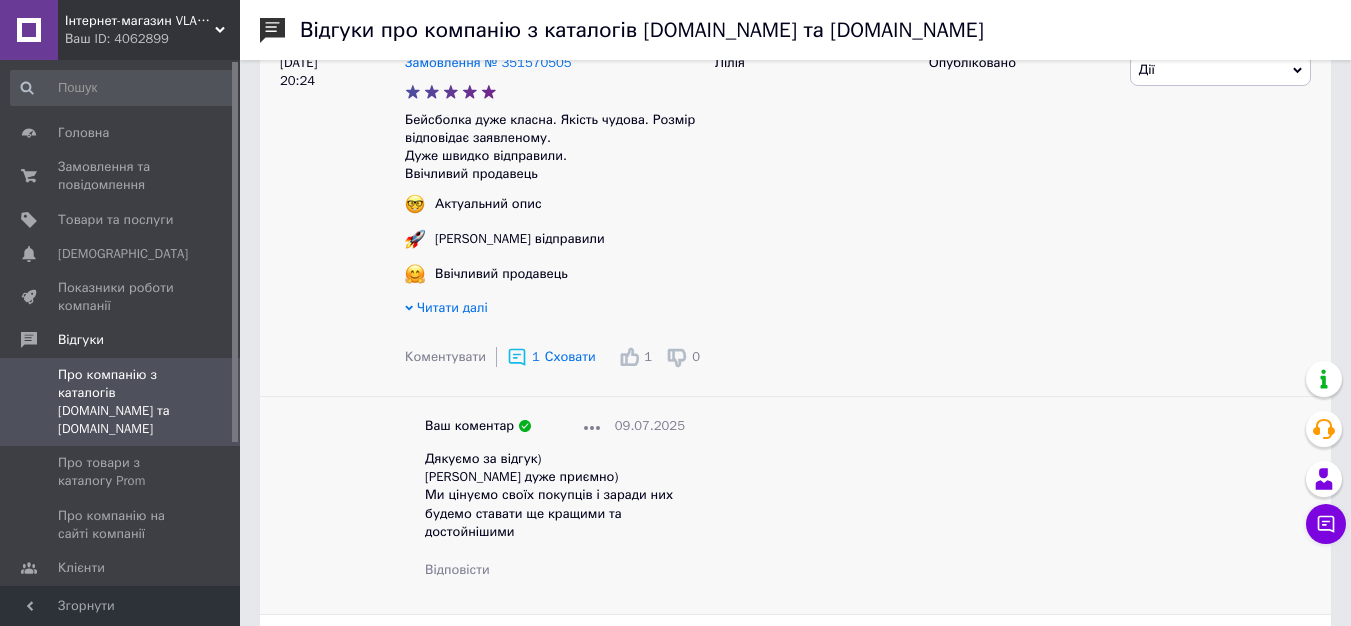 scroll, scrollTop: 800, scrollLeft: 0, axis: vertical 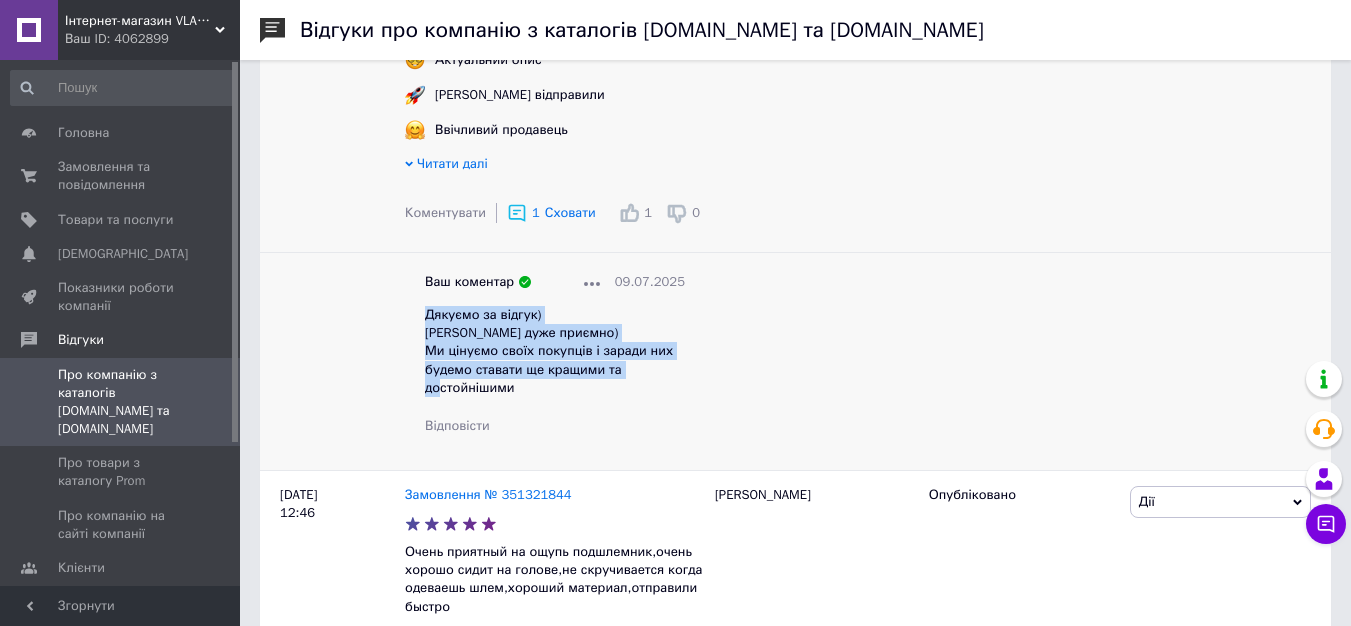 drag, startPoint x: 424, startPoint y: 323, endPoint x: 677, endPoint y: 393, distance: 262.50525 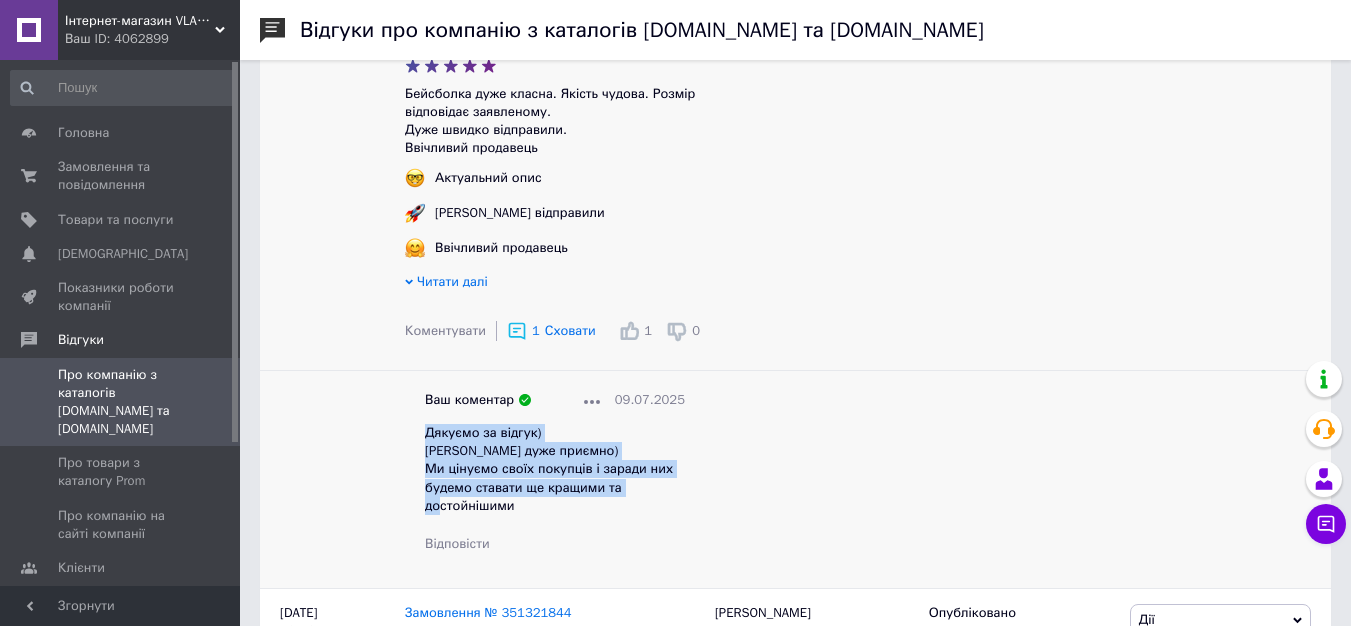 scroll, scrollTop: 200, scrollLeft: 0, axis: vertical 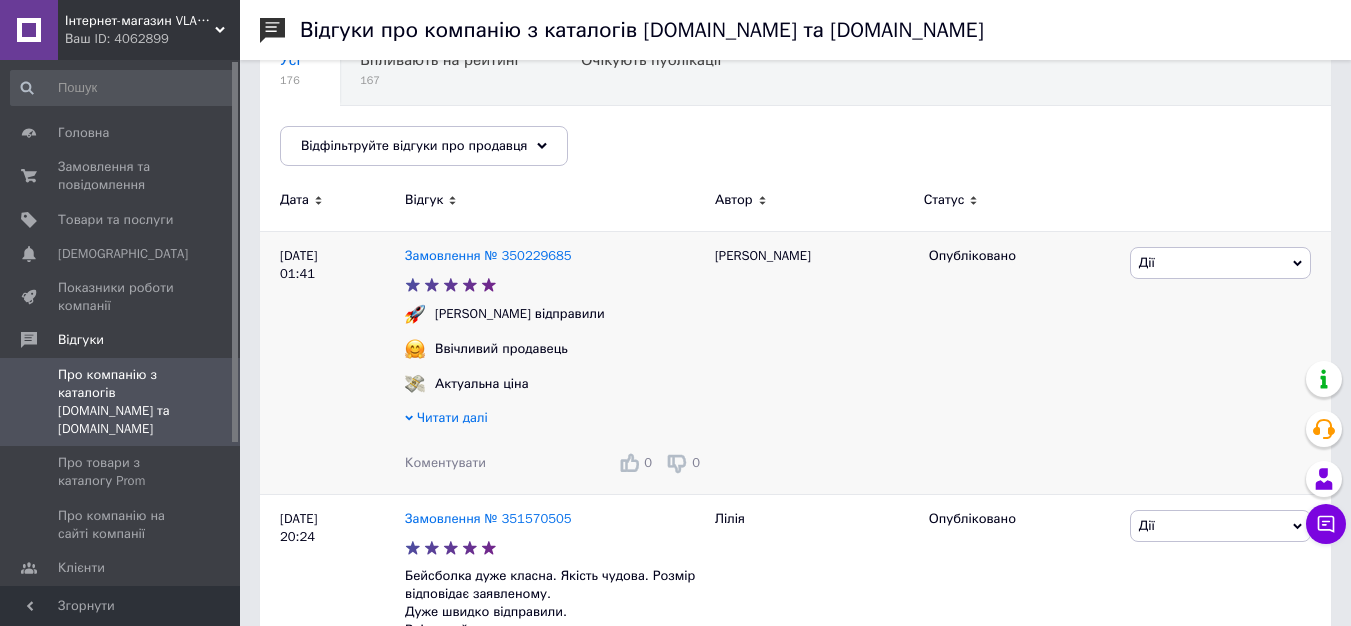 click on "Коментувати" at bounding box center [445, 462] 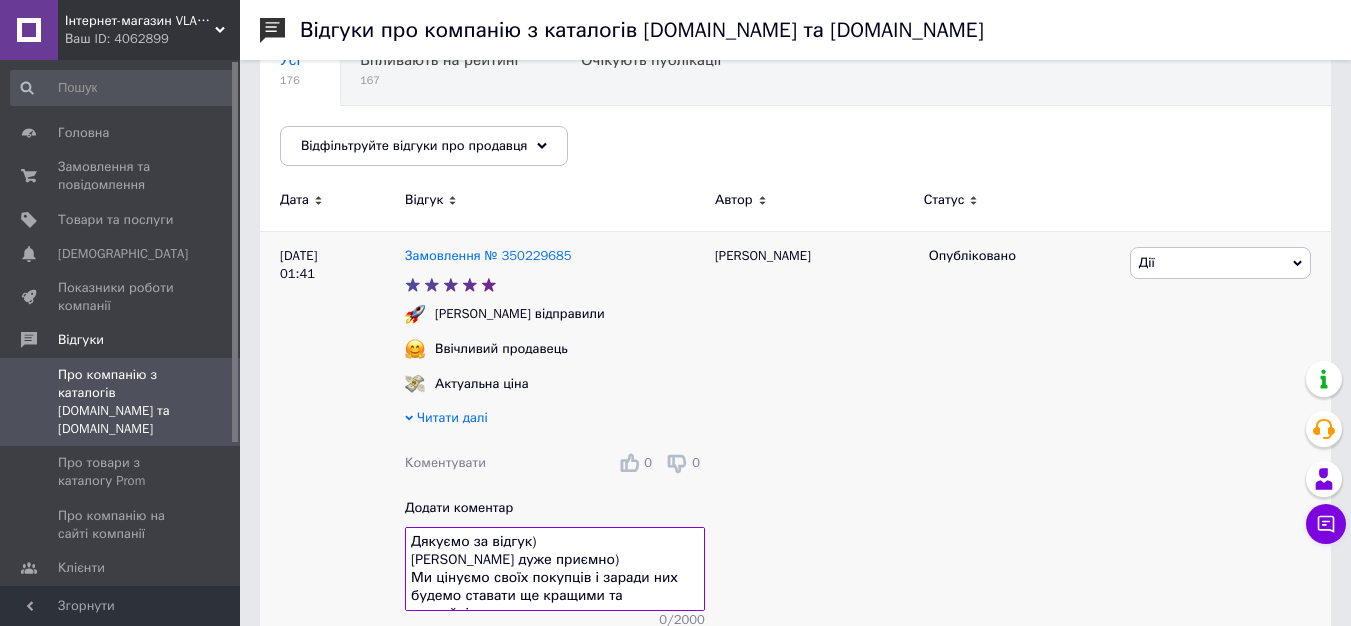 scroll, scrollTop: 14, scrollLeft: 0, axis: vertical 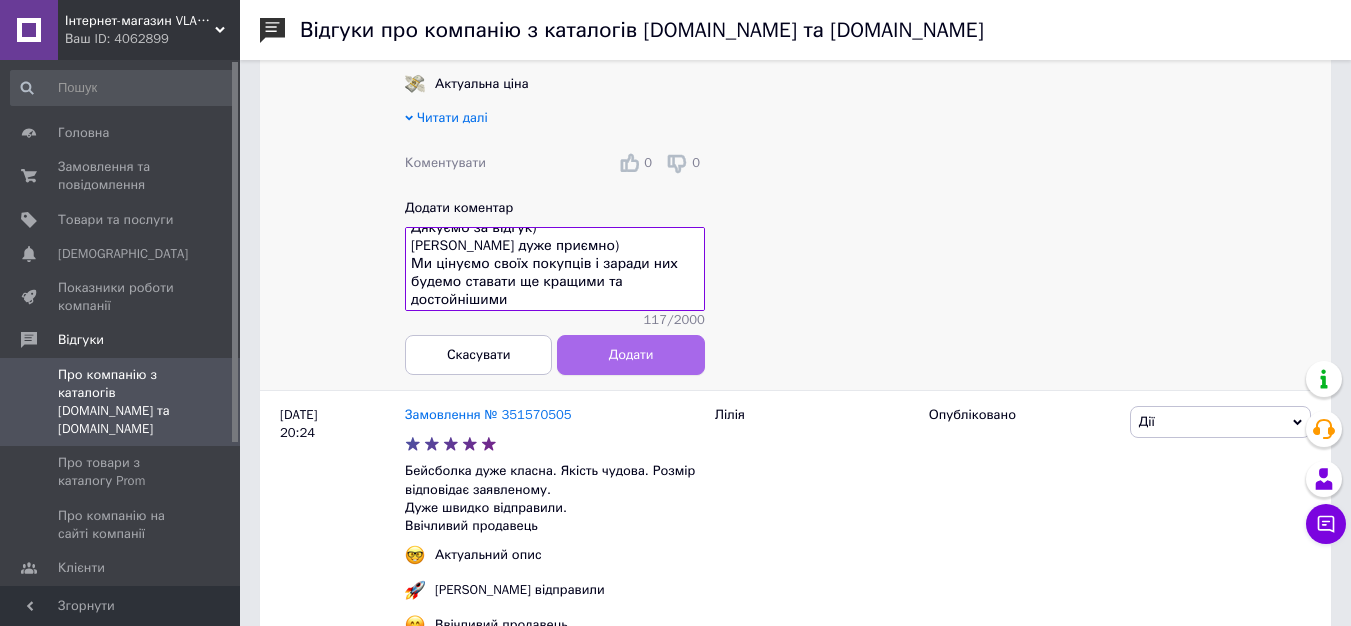 type on "Дякуємо за відгук)
[PERSON_NAME] дуже приємно)
Ми цінуємо своїх покупців і заради них будемо ставати ще кращими та достойнішими" 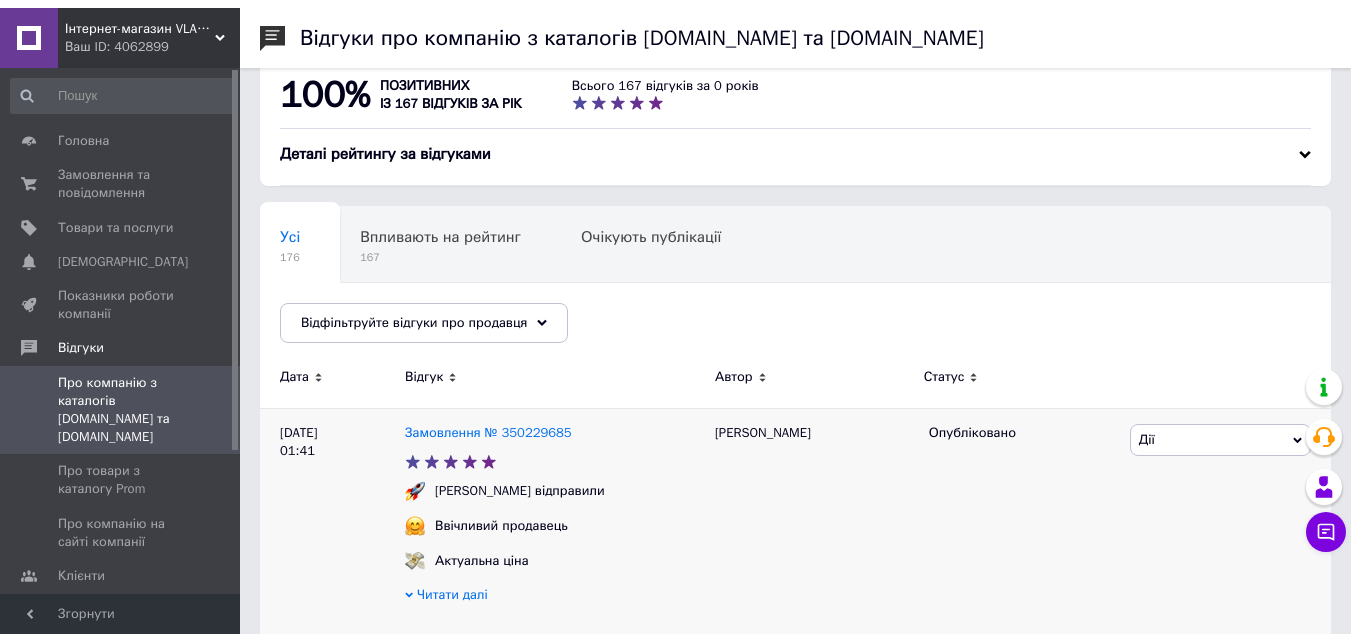 scroll, scrollTop: 0, scrollLeft: 0, axis: both 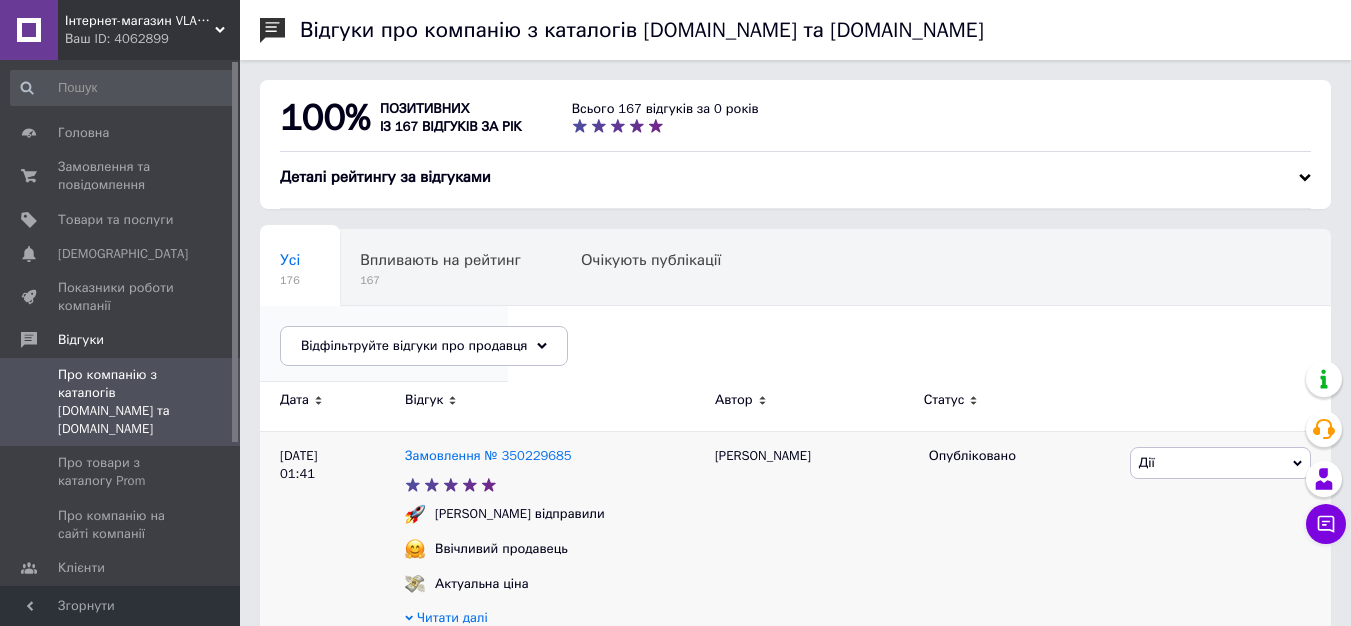 click on "Опубліковані без комен..." at bounding box center (374, 336) 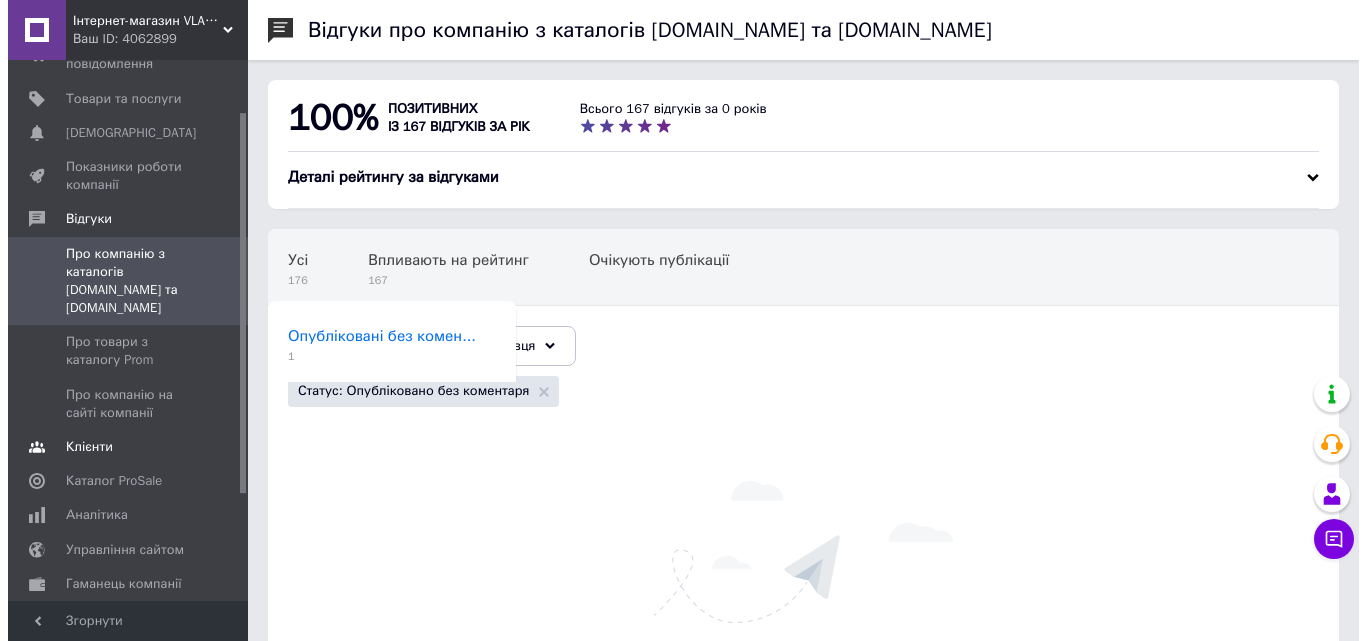 scroll, scrollTop: 224, scrollLeft: 0, axis: vertical 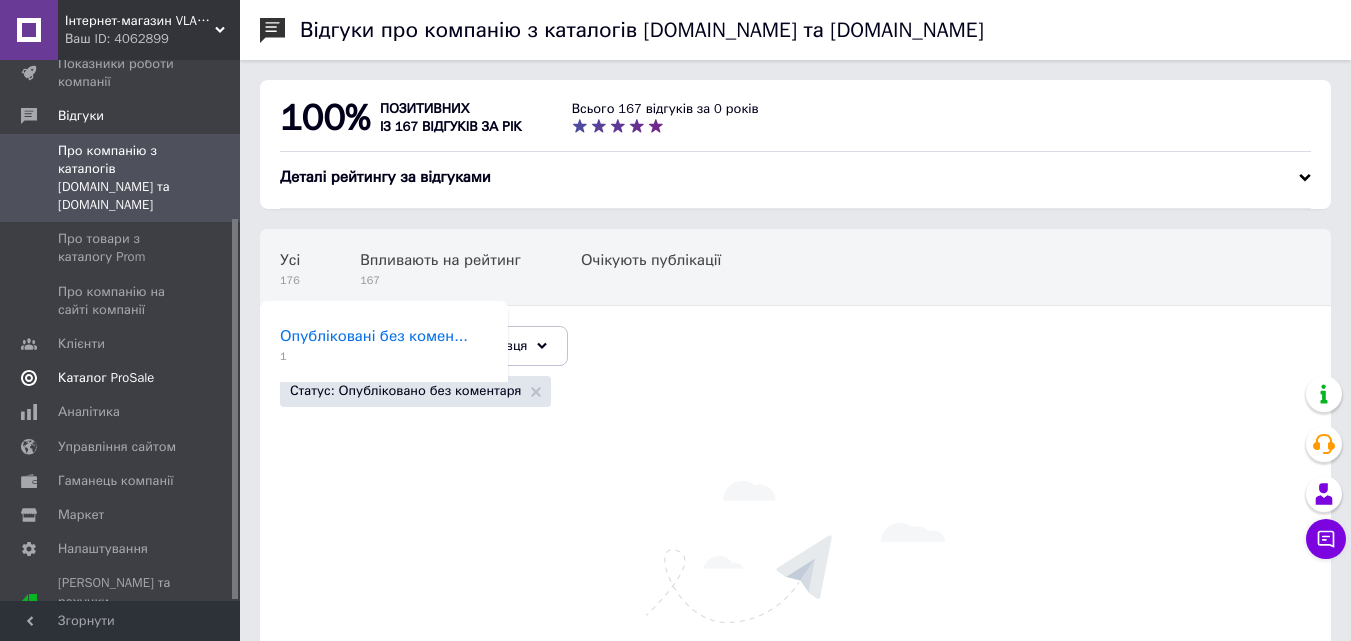 click on "Каталог ProSale" at bounding box center [106, 378] 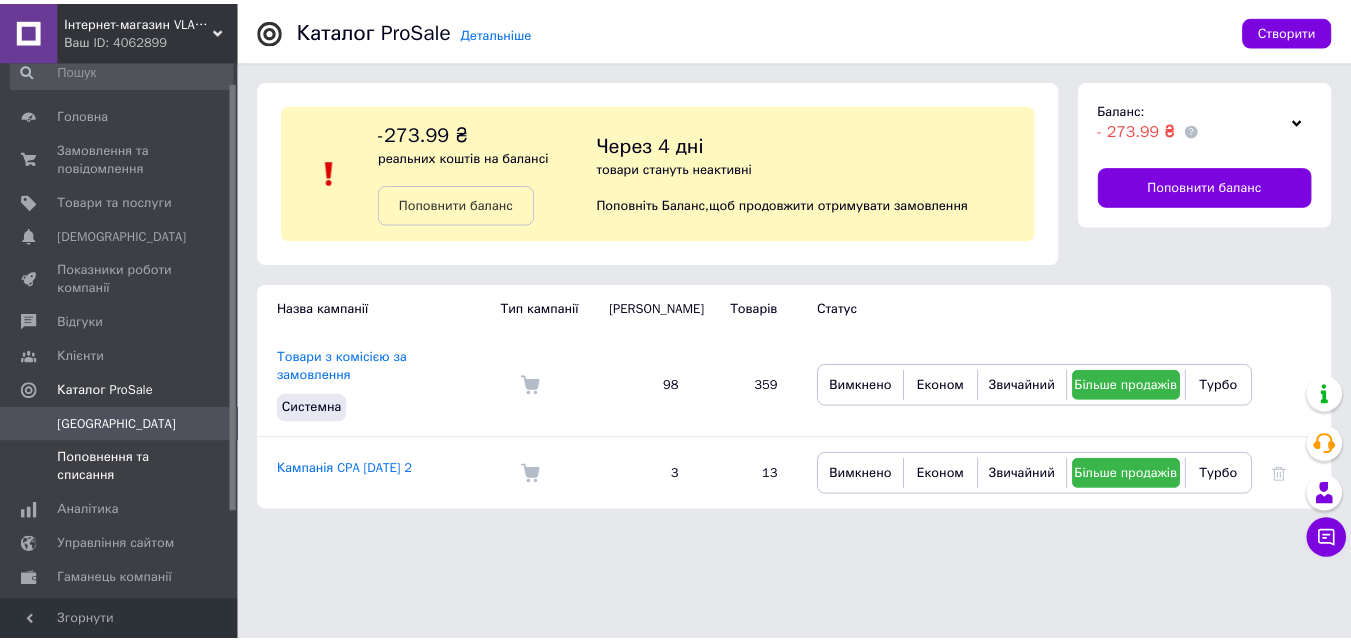 scroll, scrollTop: 0, scrollLeft: 0, axis: both 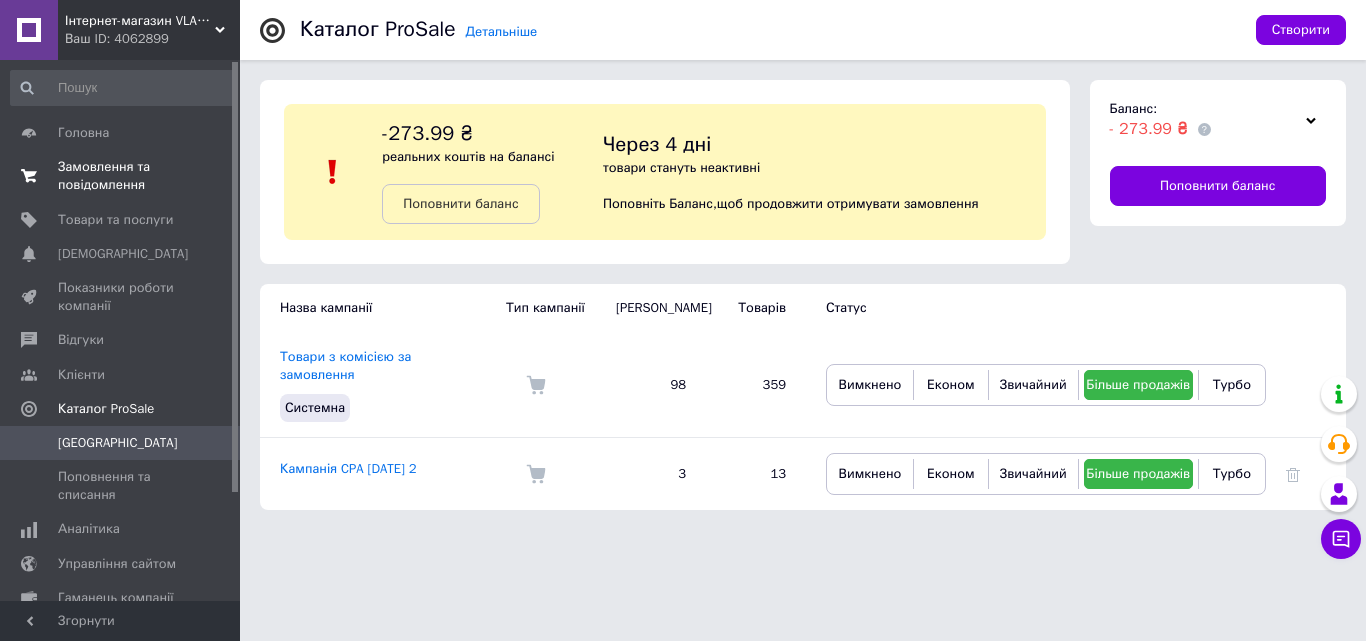 click on "Замовлення та повідомлення" at bounding box center [121, 176] 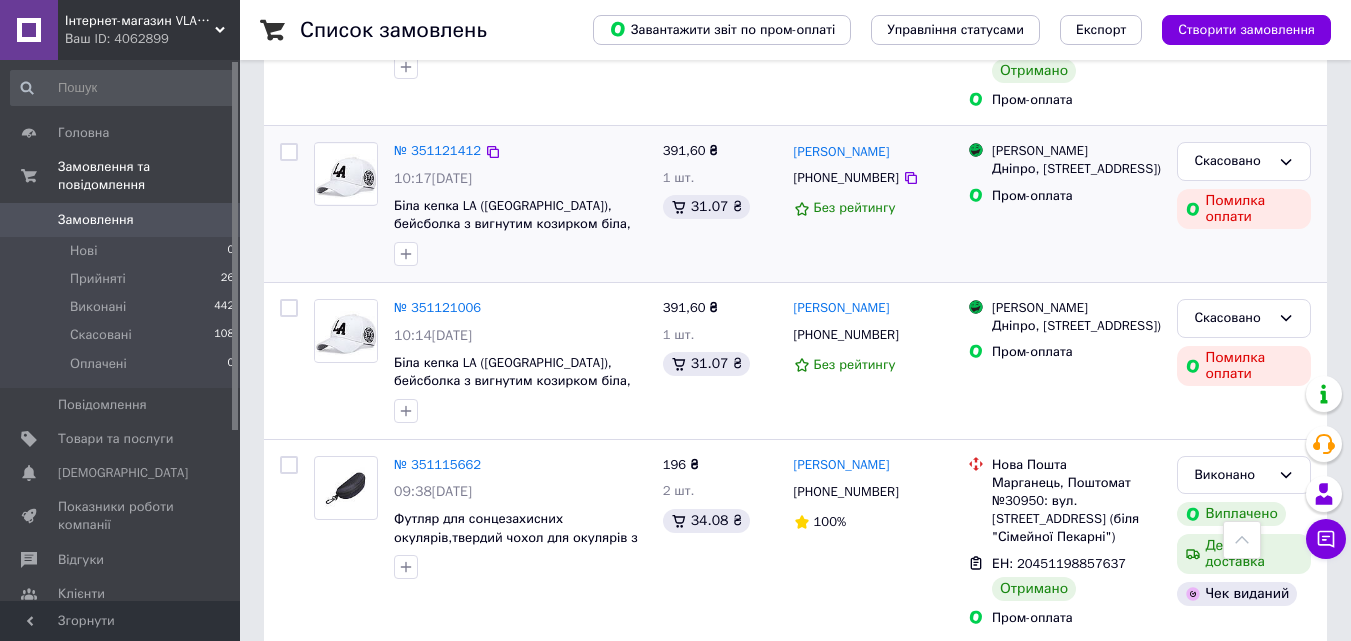 scroll, scrollTop: 8800, scrollLeft: 0, axis: vertical 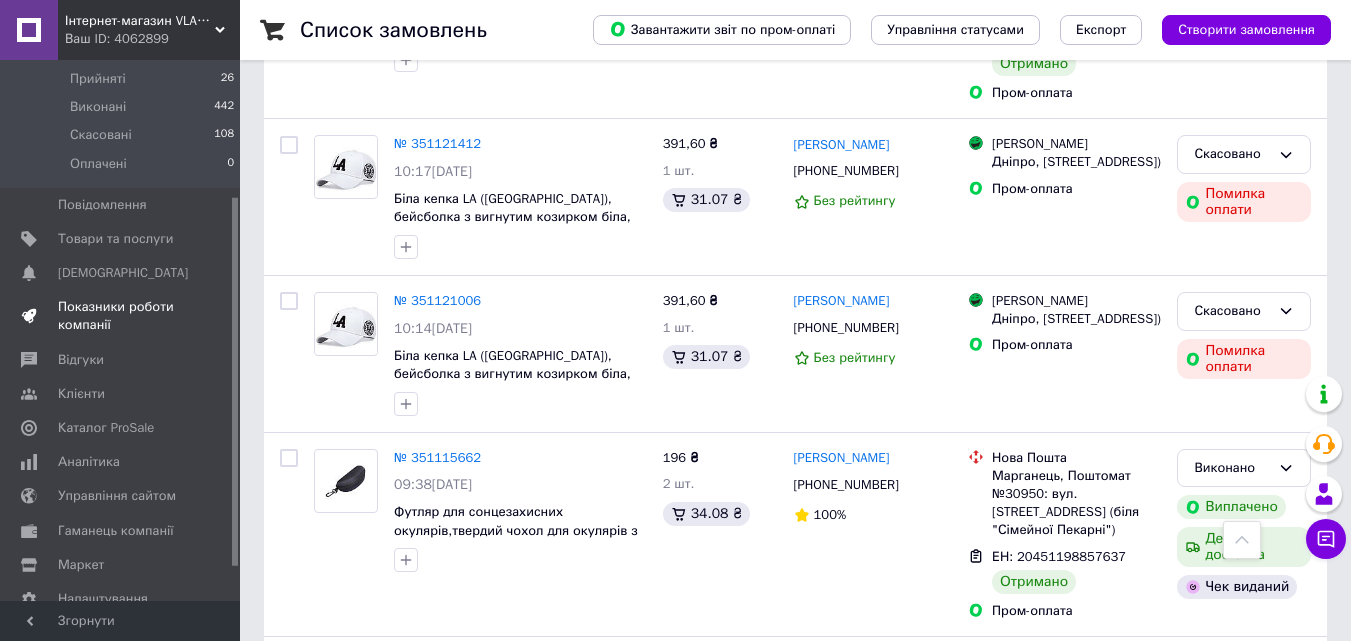 click on "Показники роботи компанії" at bounding box center [121, 316] 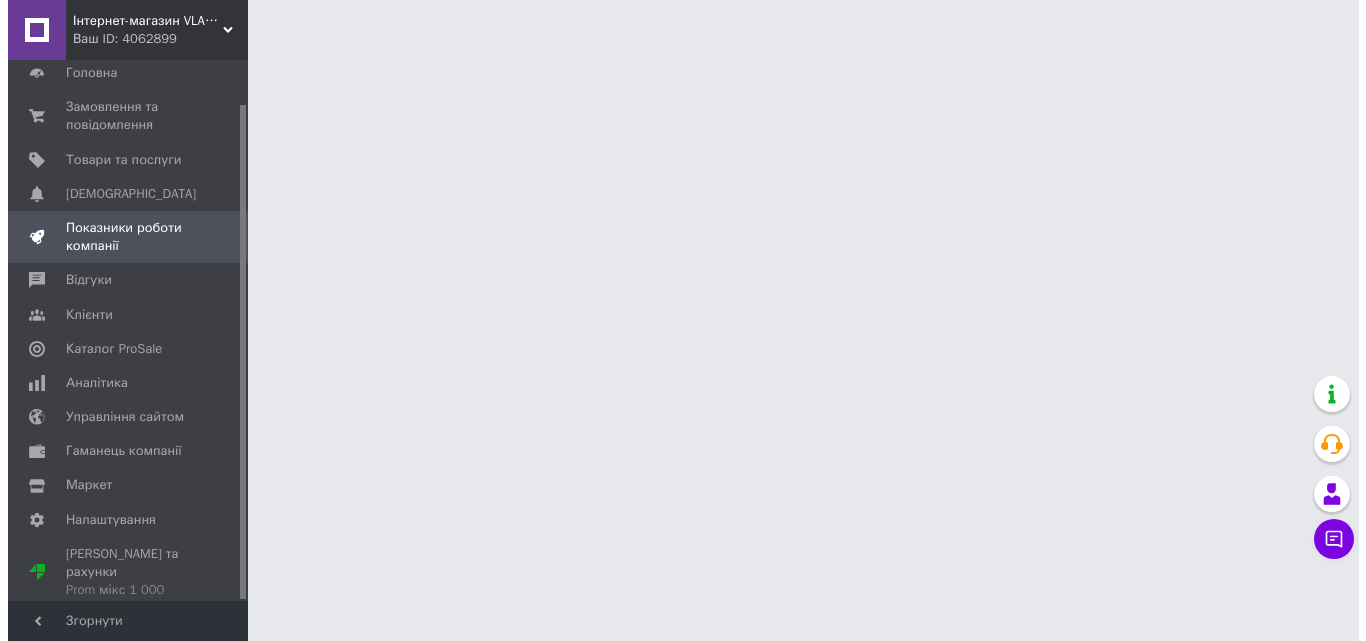 scroll, scrollTop: 0, scrollLeft: 0, axis: both 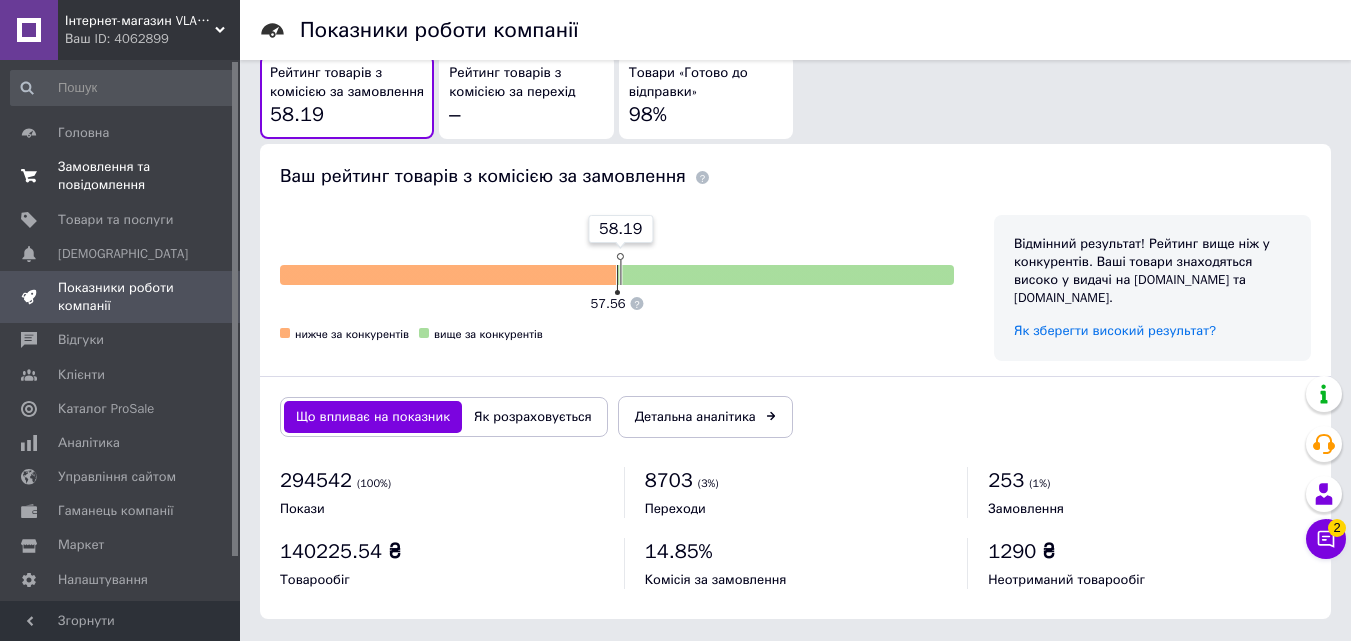 click on "Замовлення та повідомлення" at bounding box center (121, 176) 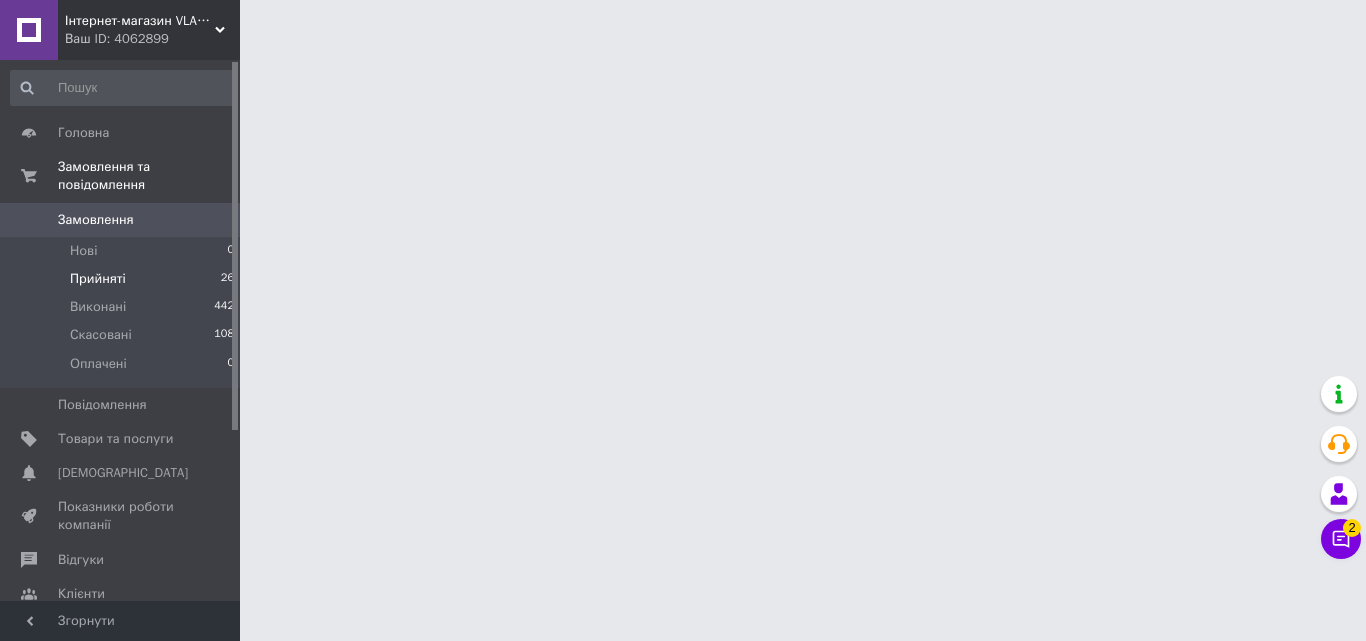 click on "Прийняті 26" at bounding box center [123, 279] 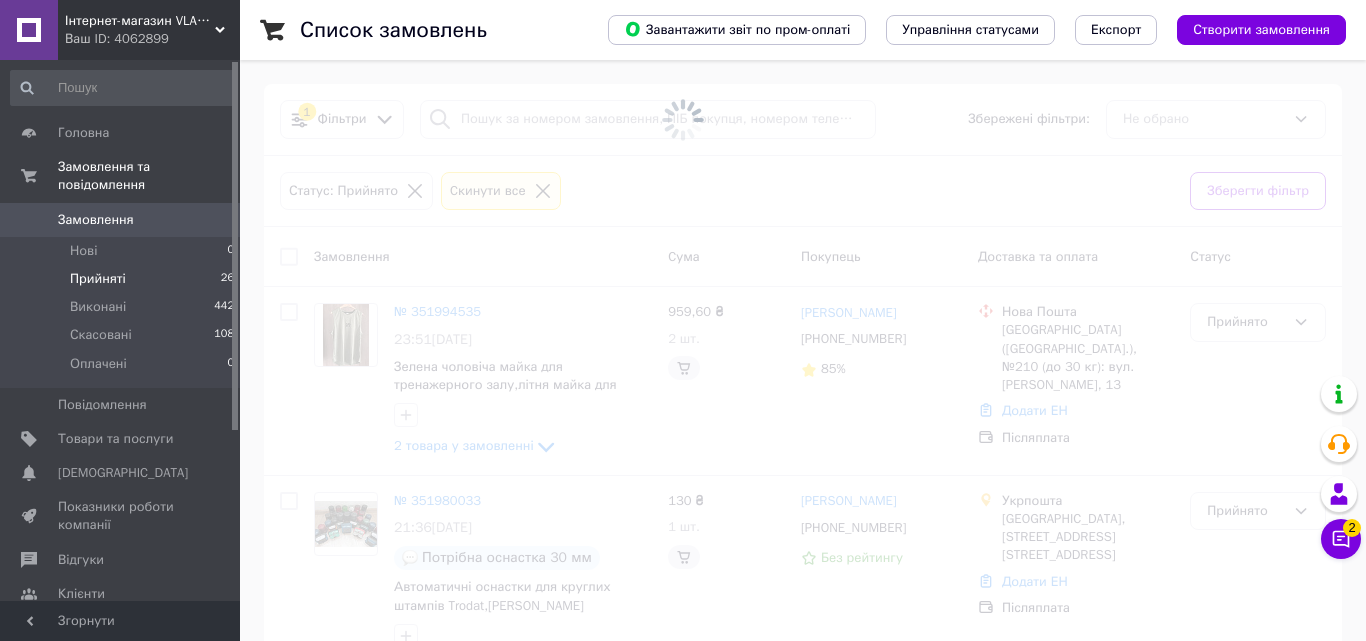 click 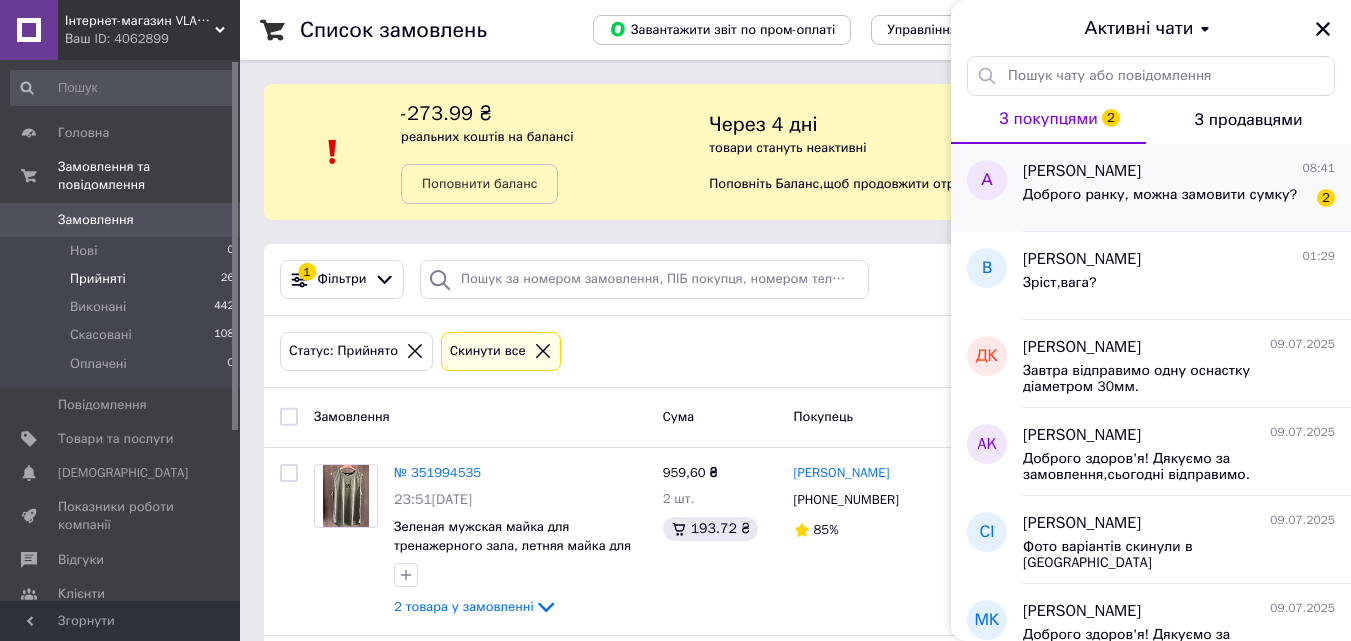 click on "Доброго ранку, можна замовити сумку?" at bounding box center (1160, 195) 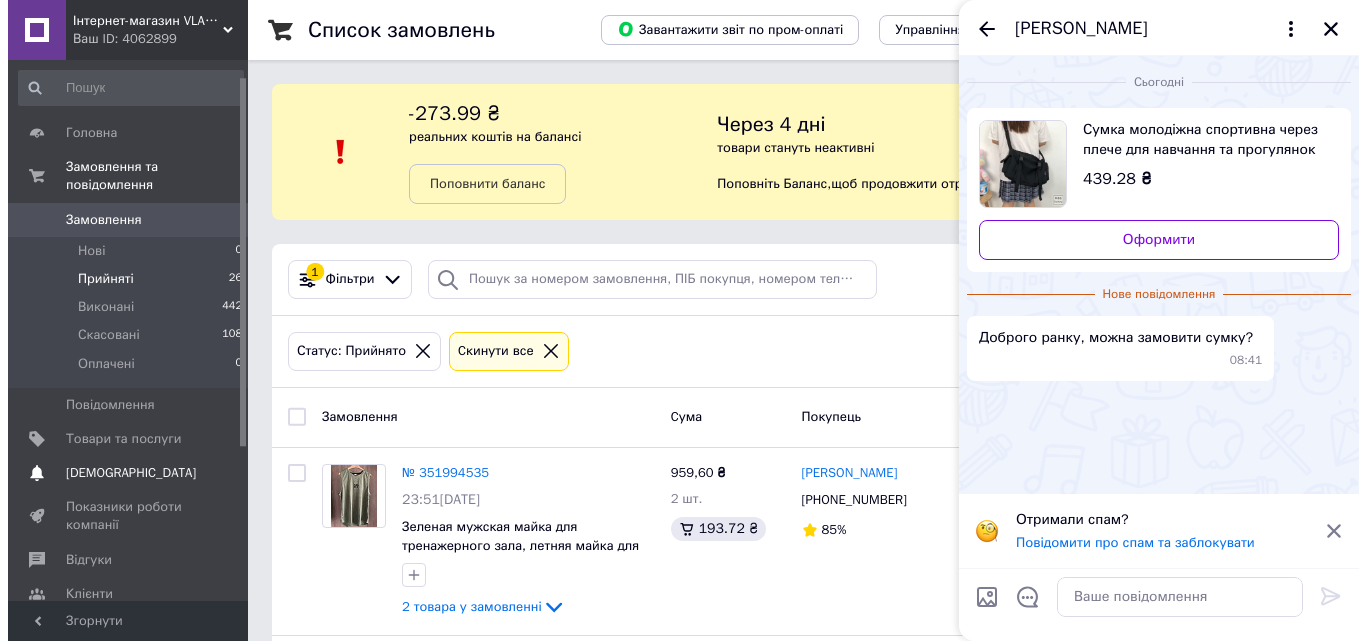 scroll, scrollTop: 100, scrollLeft: 0, axis: vertical 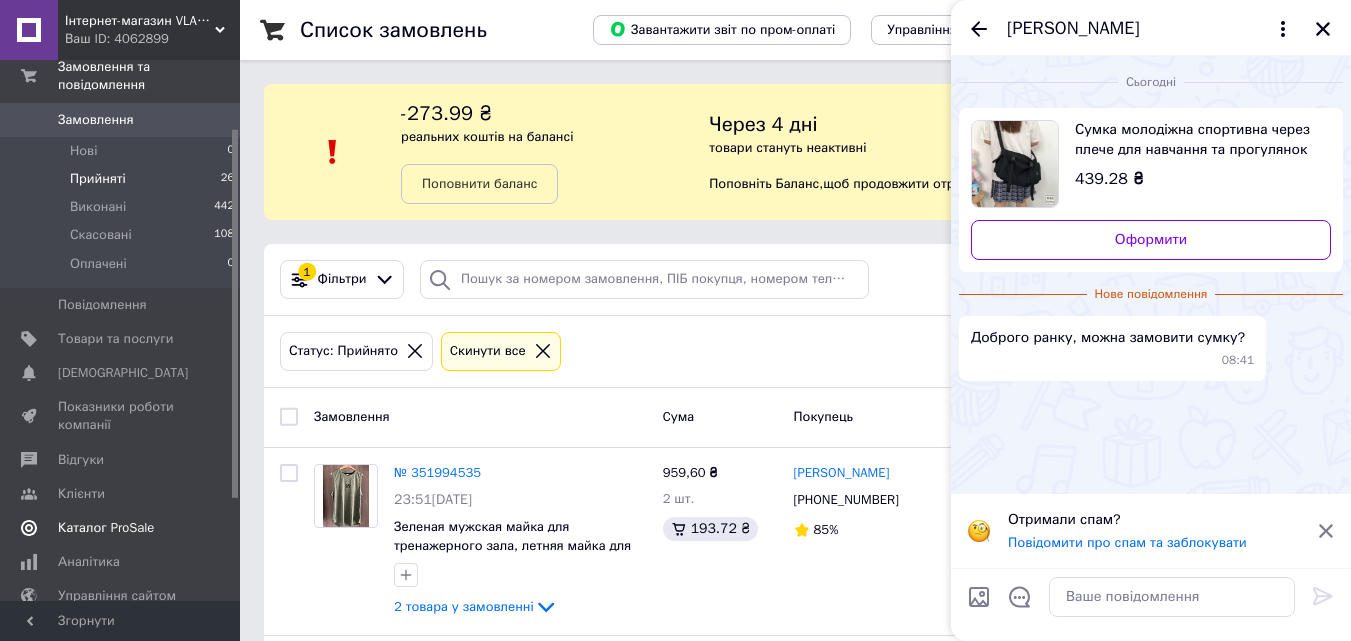 click on "Каталог ProSale" at bounding box center (106, 528) 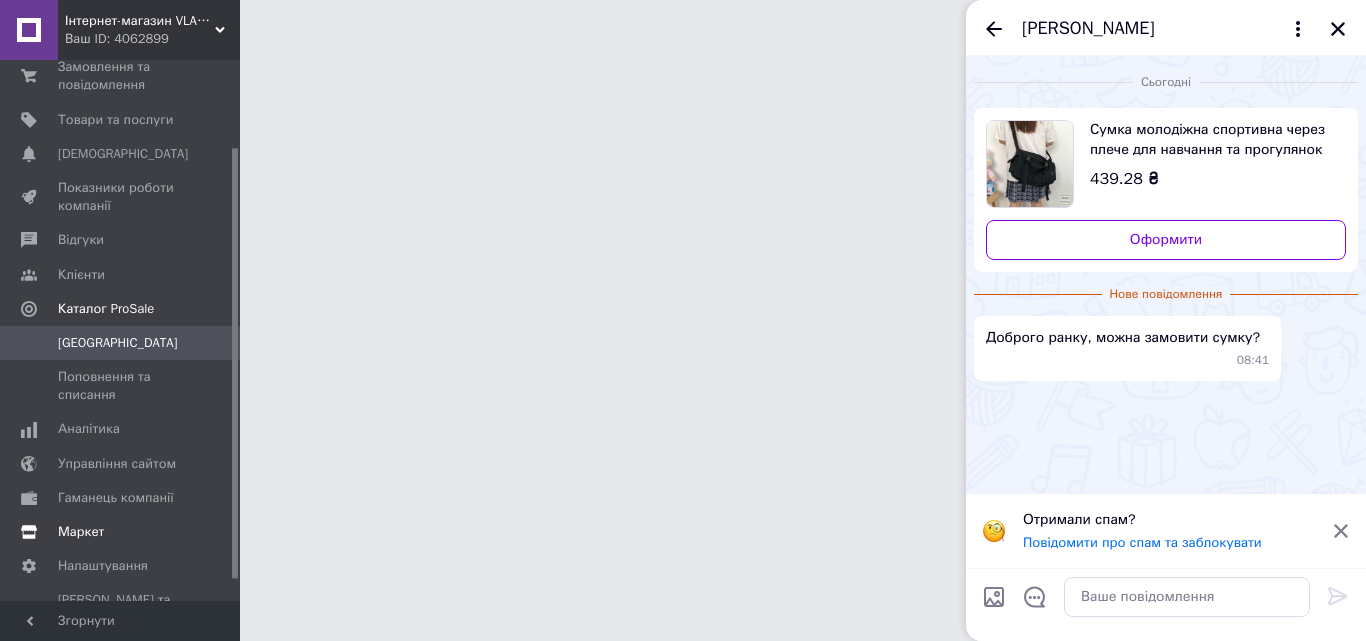 scroll, scrollTop: 109, scrollLeft: 0, axis: vertical 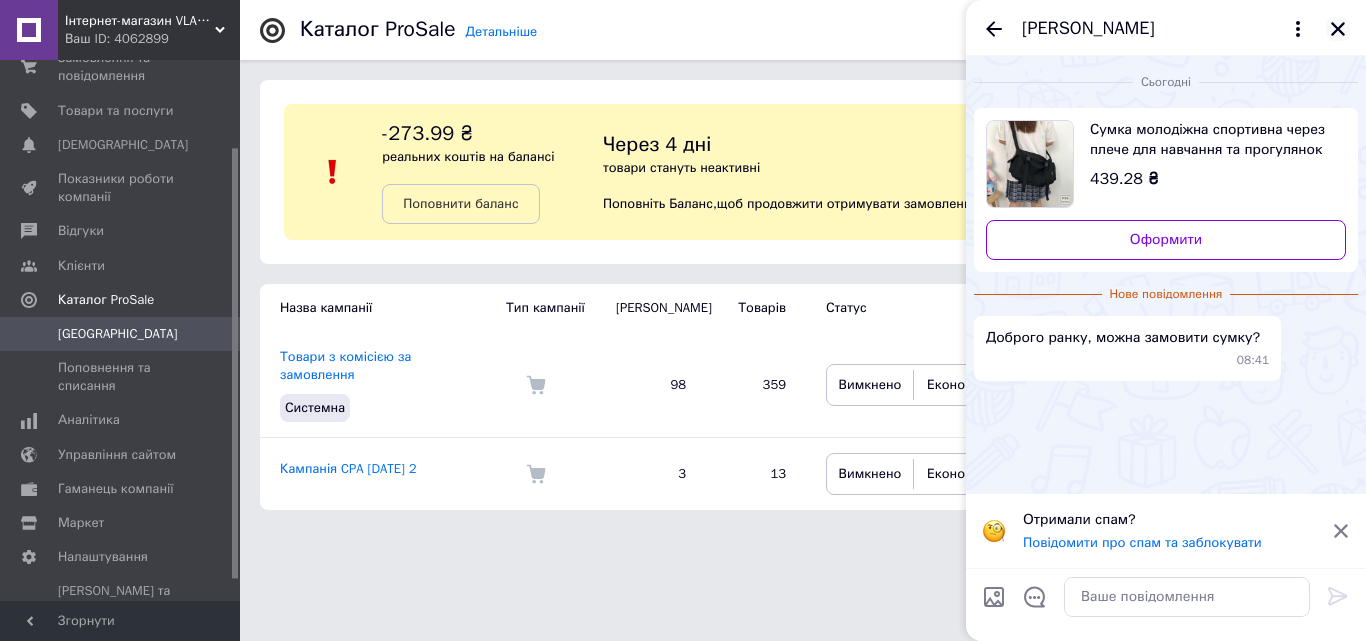 click 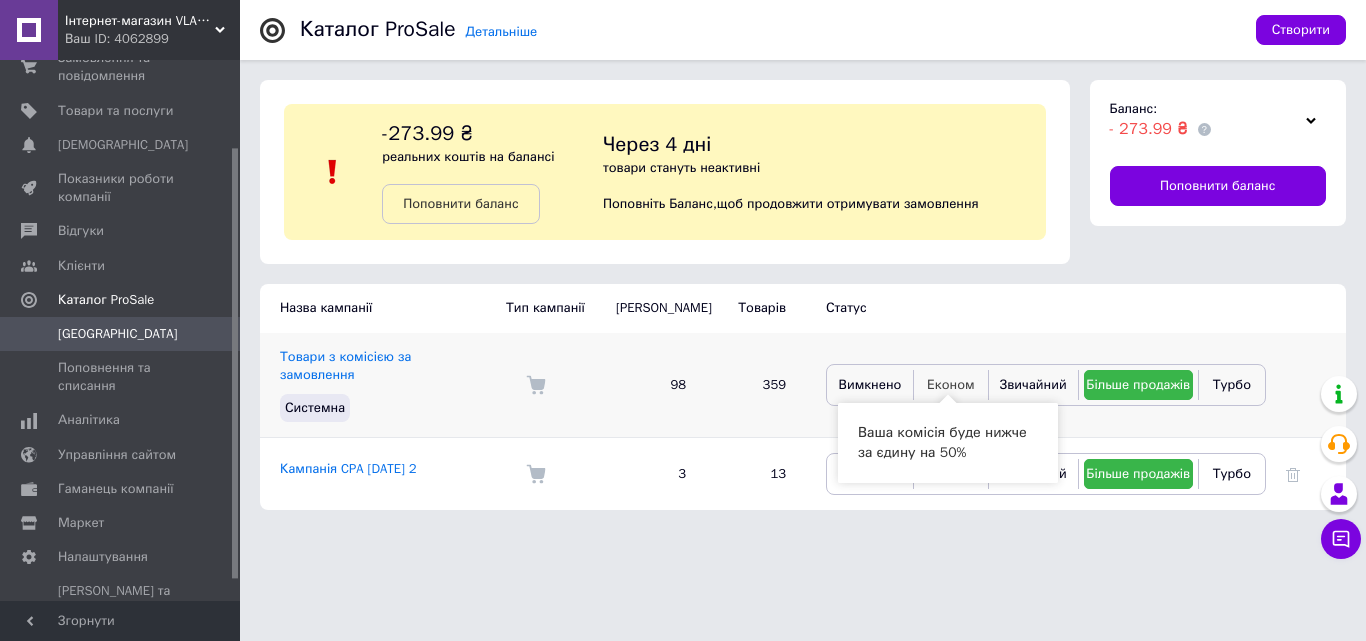 click on "Економ" at bounding box center (951, 384) 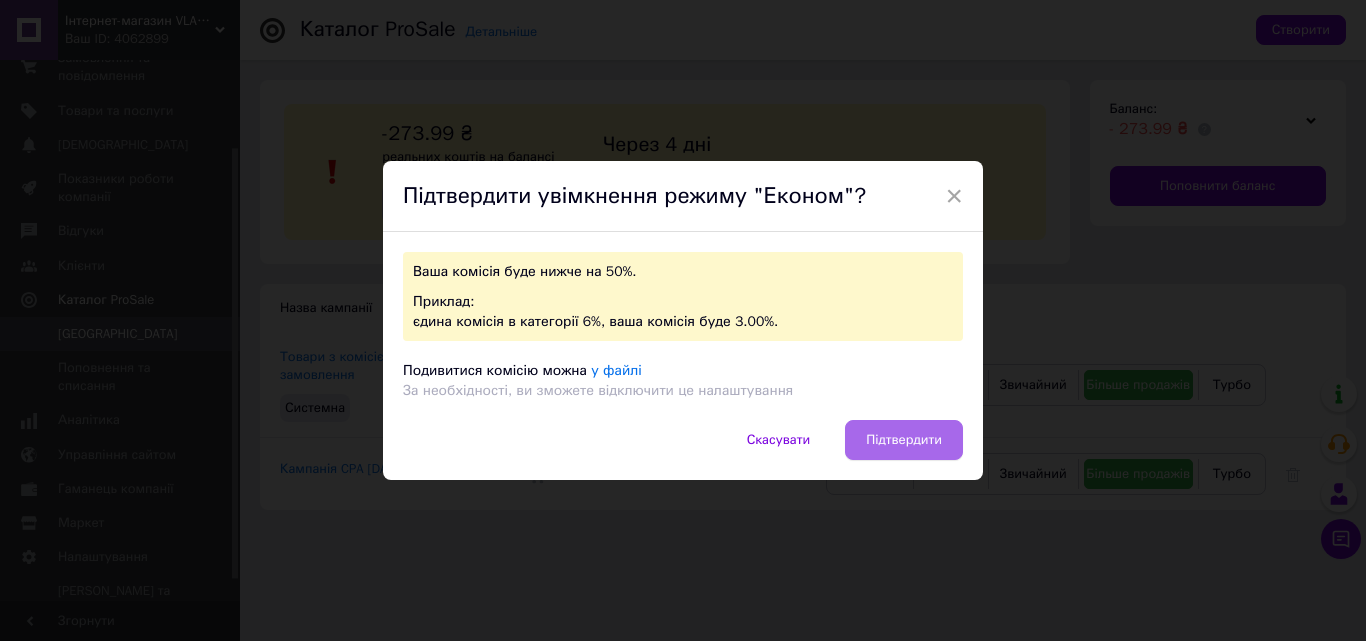 click on "Підтвердити" at bounding box center (904, 440) 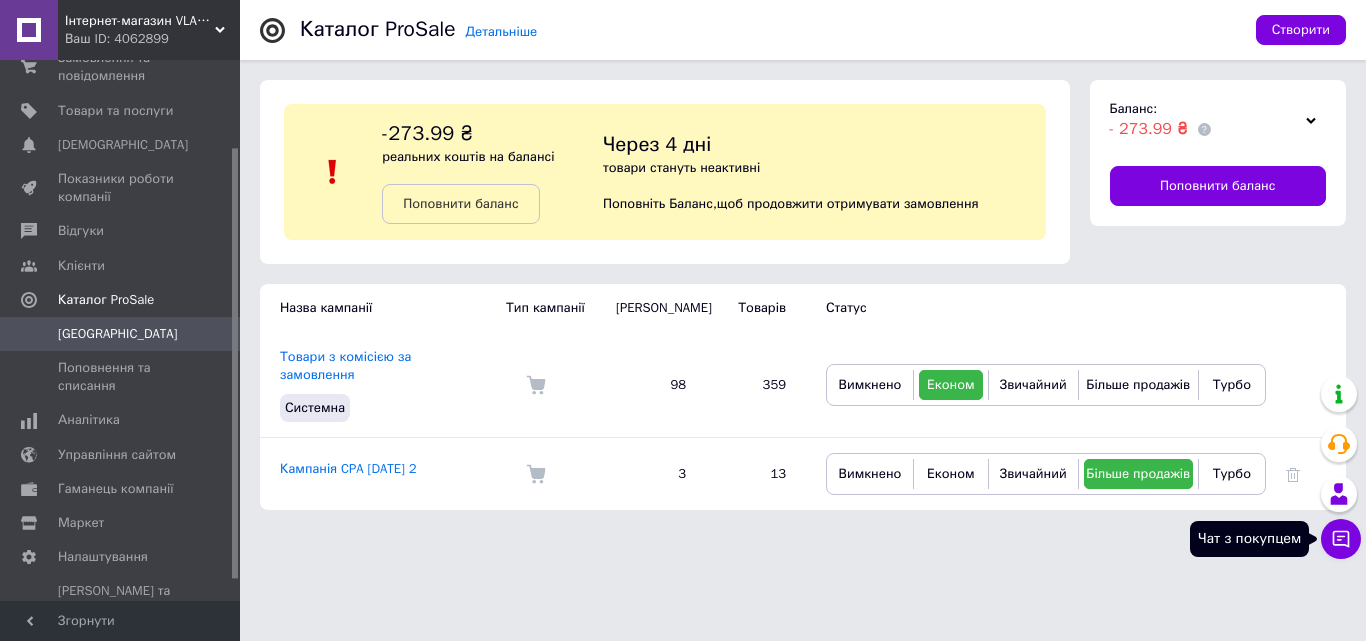 click 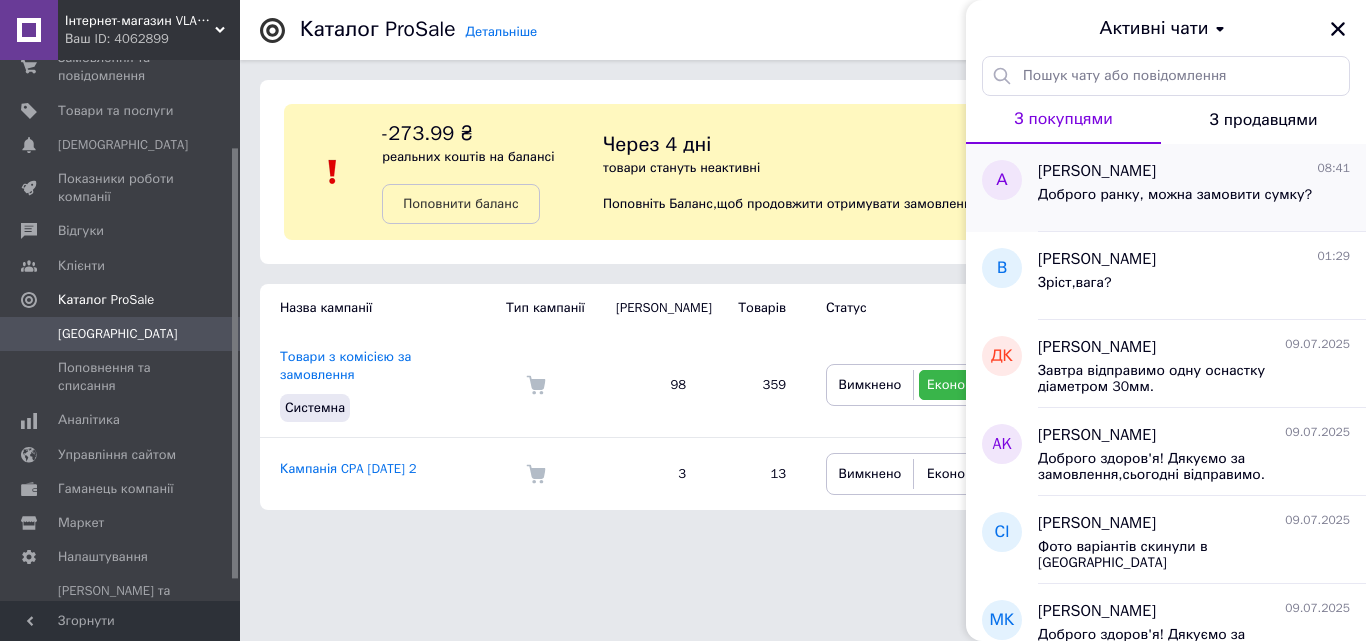 click on "Доброго ранку, можна замовити сумку?" at bounding box center (1175, 195) 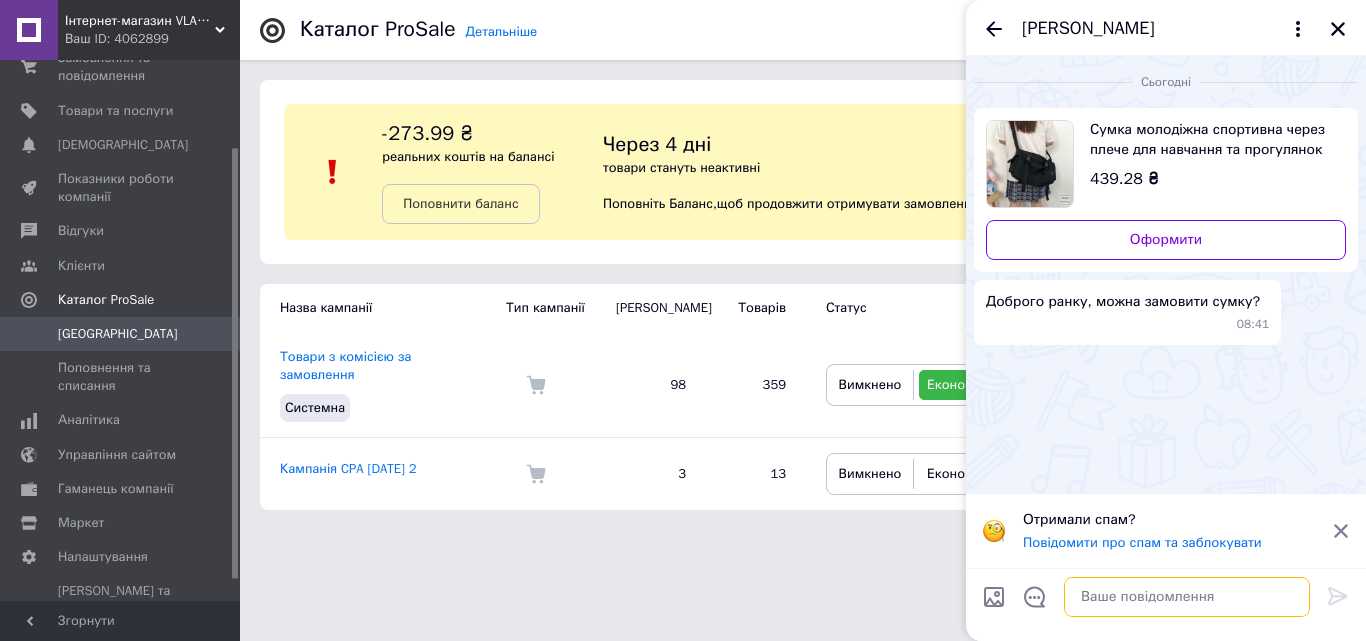 click at bounding box center [1187, 597] 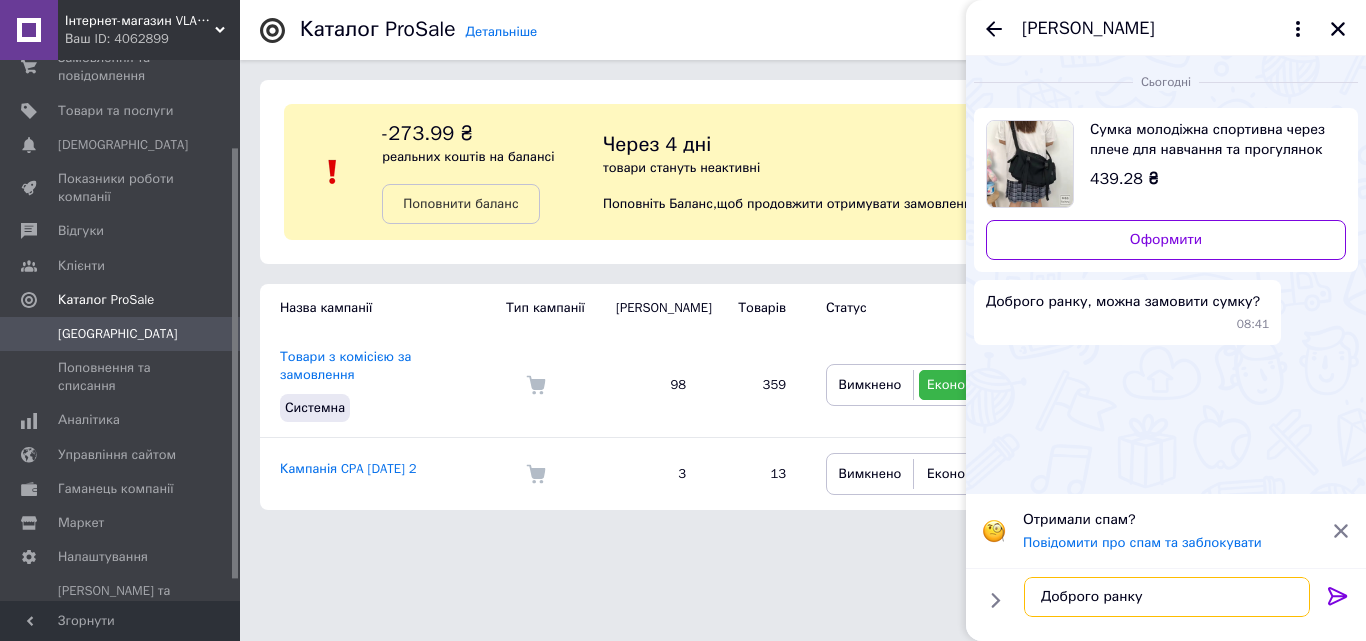 type on "Доброго ранку!" 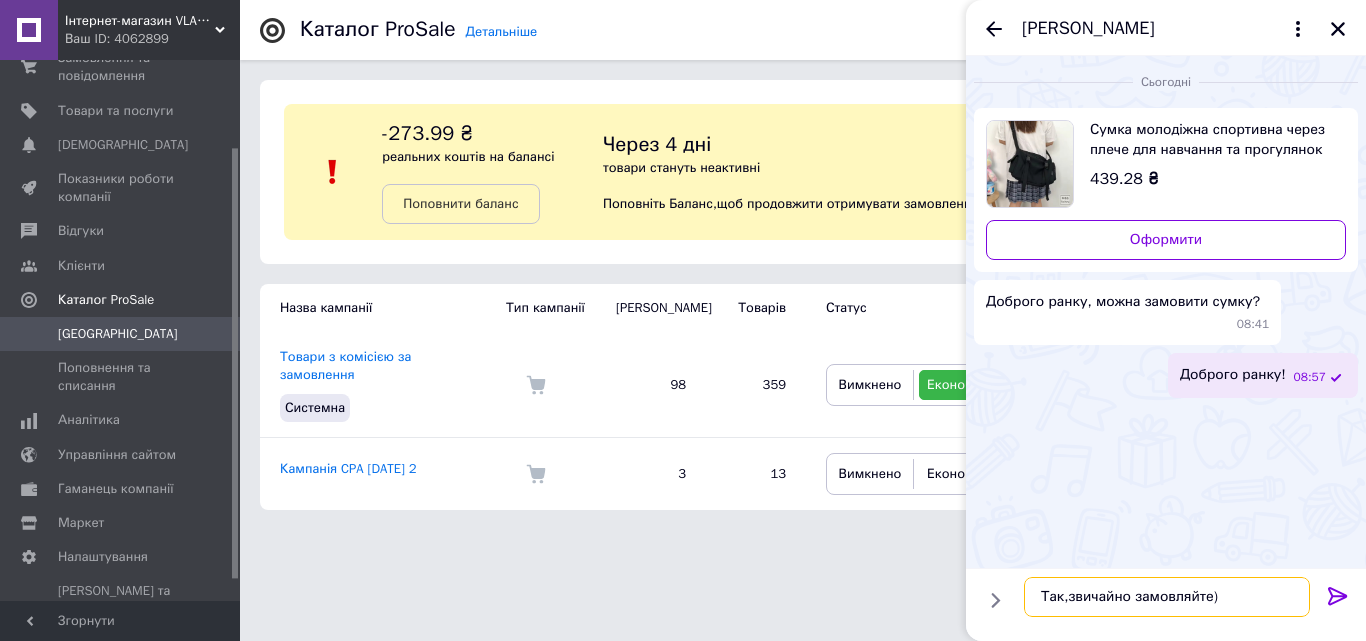 click on "Так,звичайно замовляйте)" at bounding box center [1167, 597] 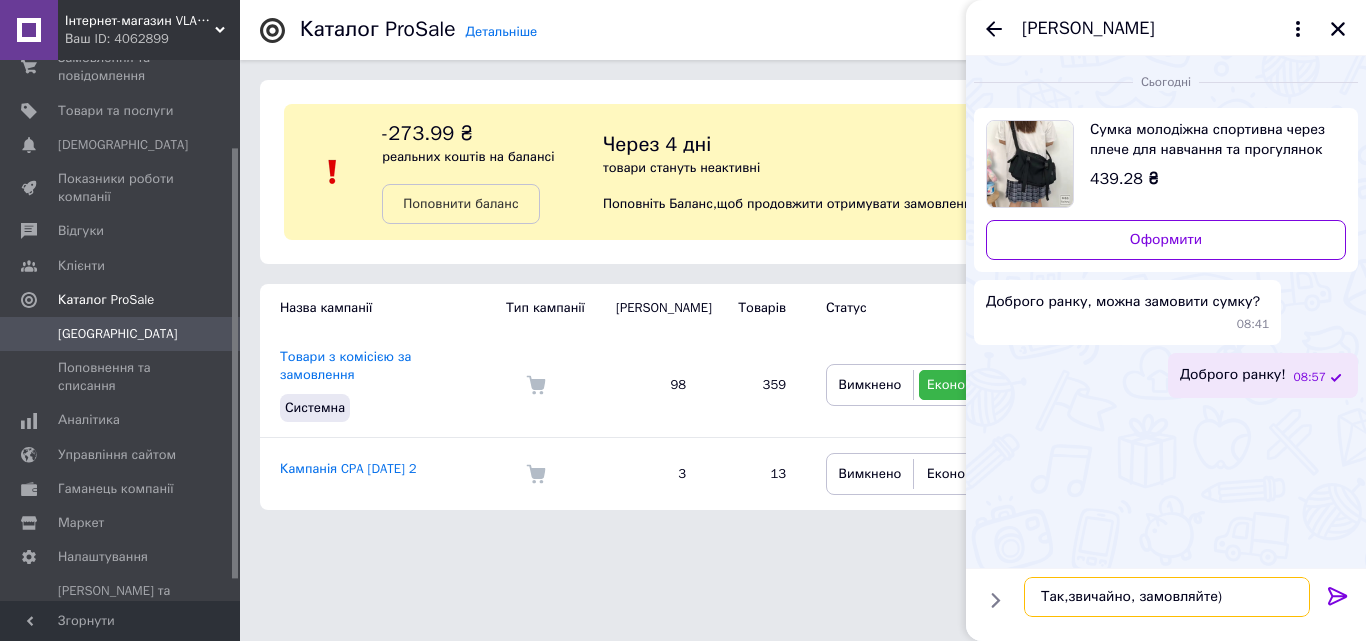 type on "Так,звичайно, замовляйте)" 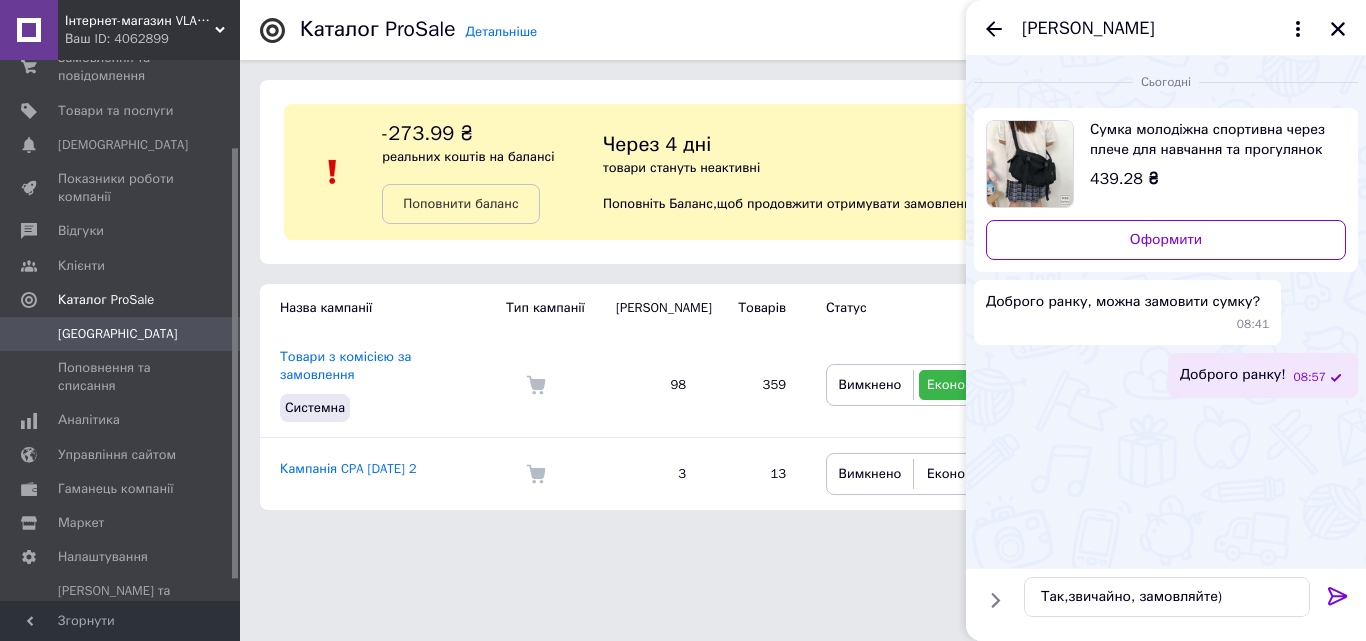 click 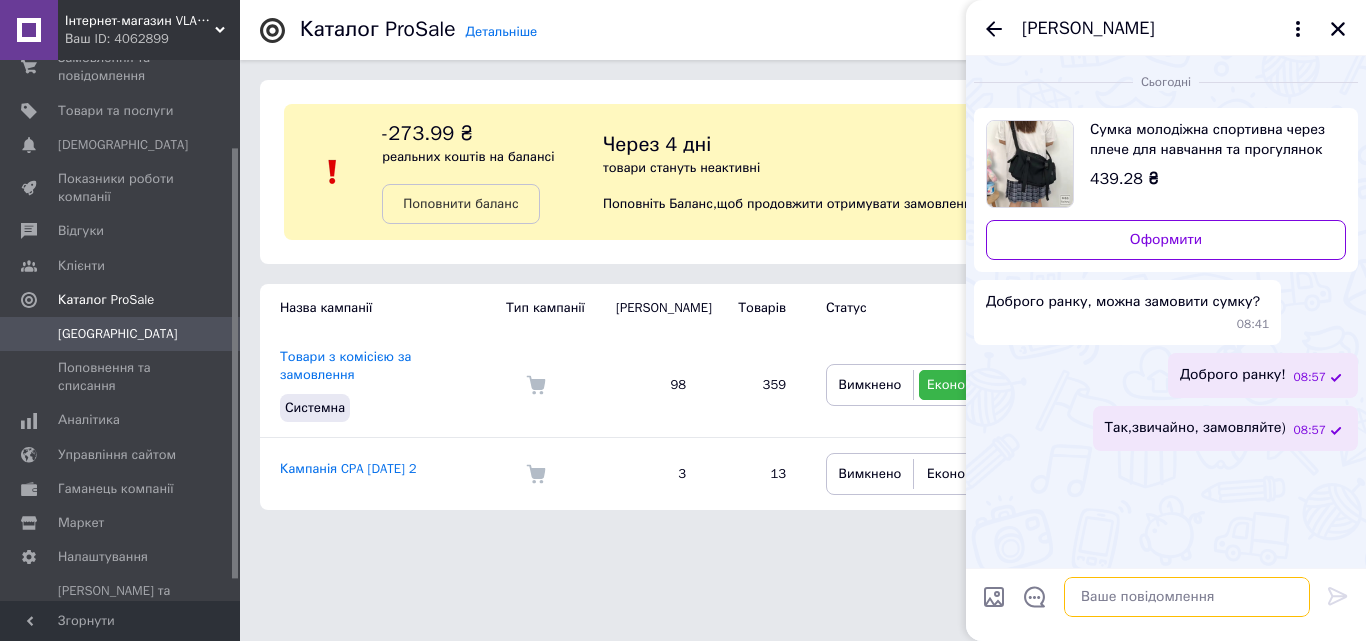 click at bounding box center [1187, 597] 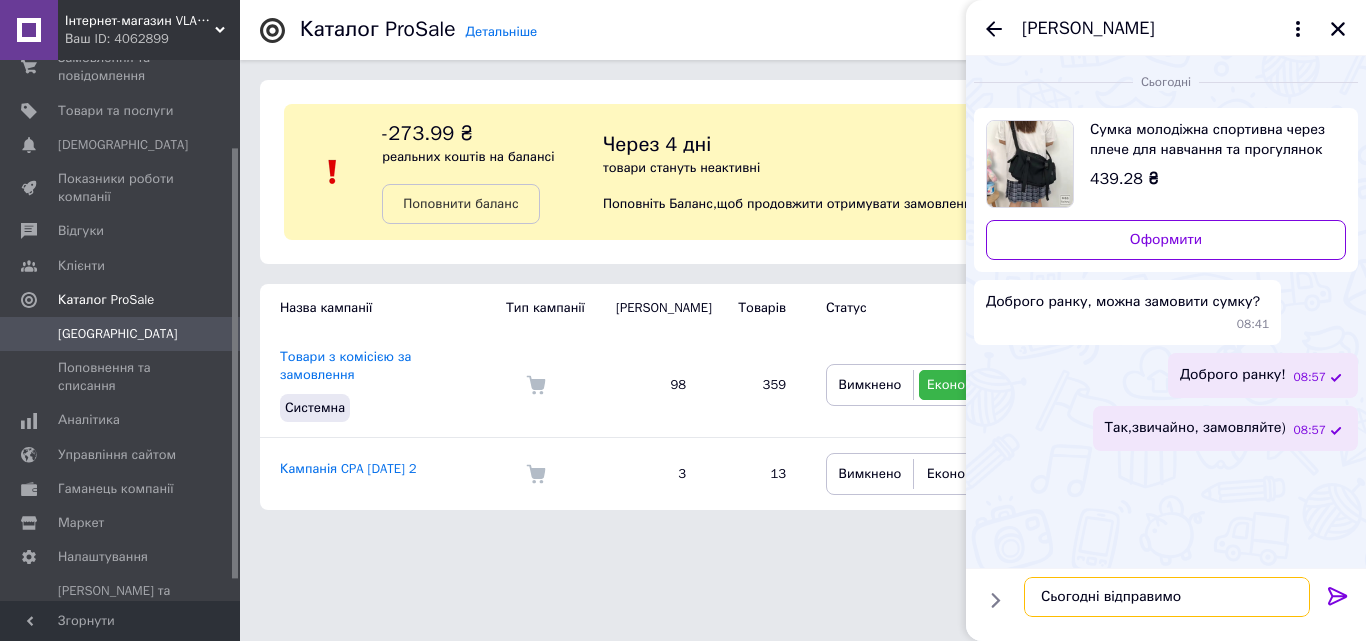 type on "Сьогодні відправимо)" 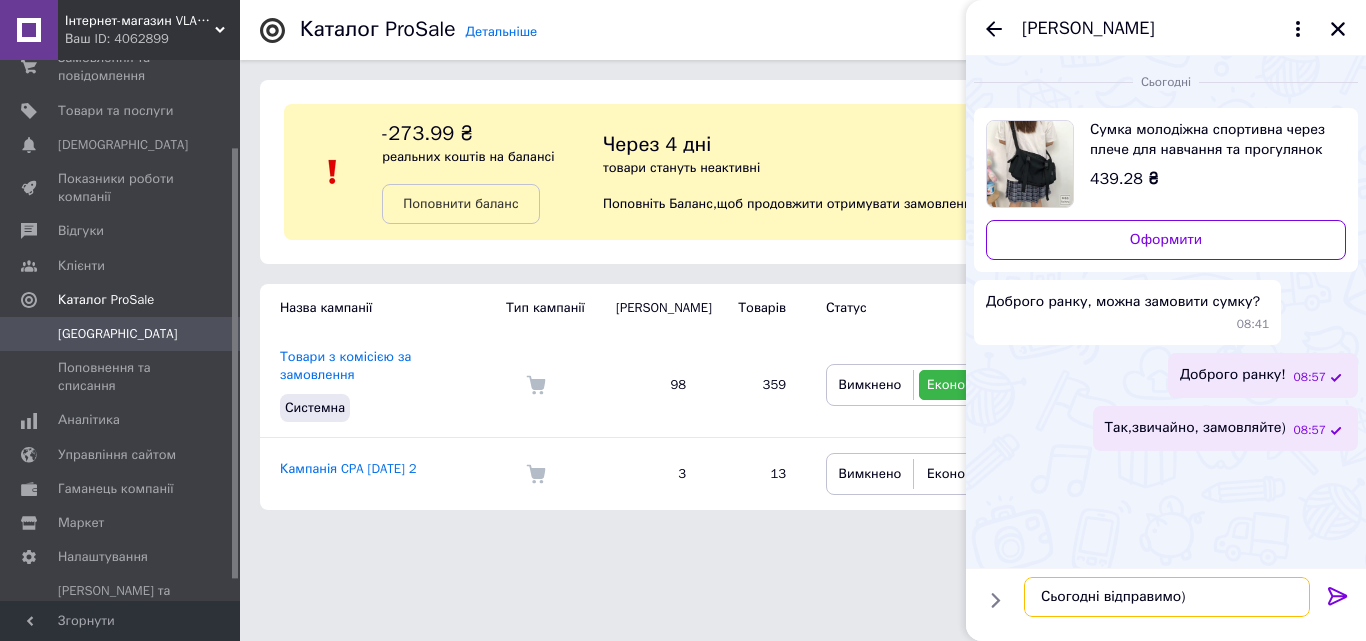 type 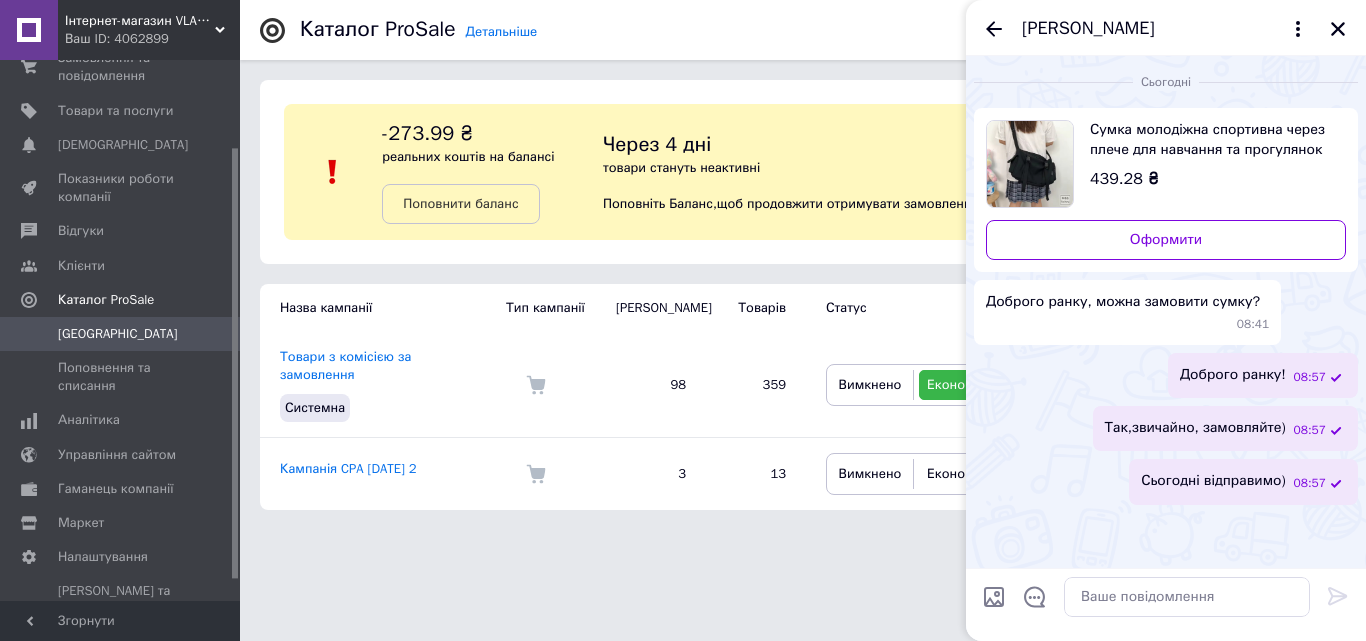 click on "[PERSON_NAME]" at bounding box center (1088, 29) 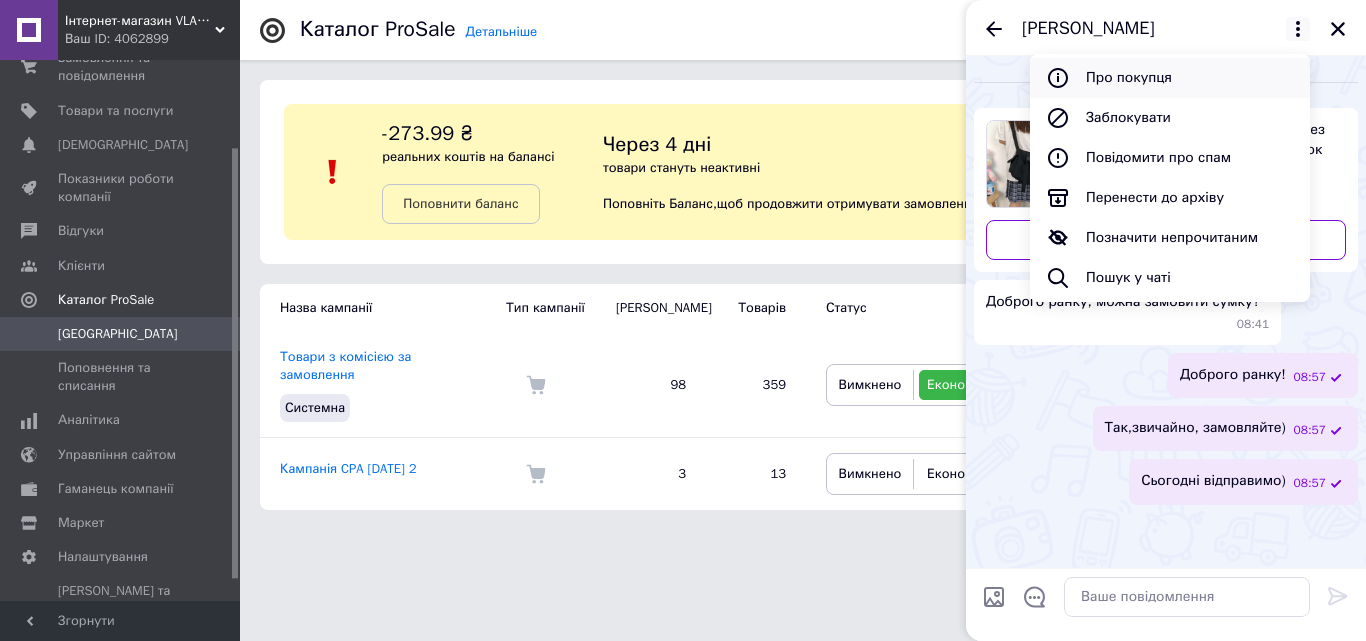 click on "Про покупця" at bounding box center (1170, 78) 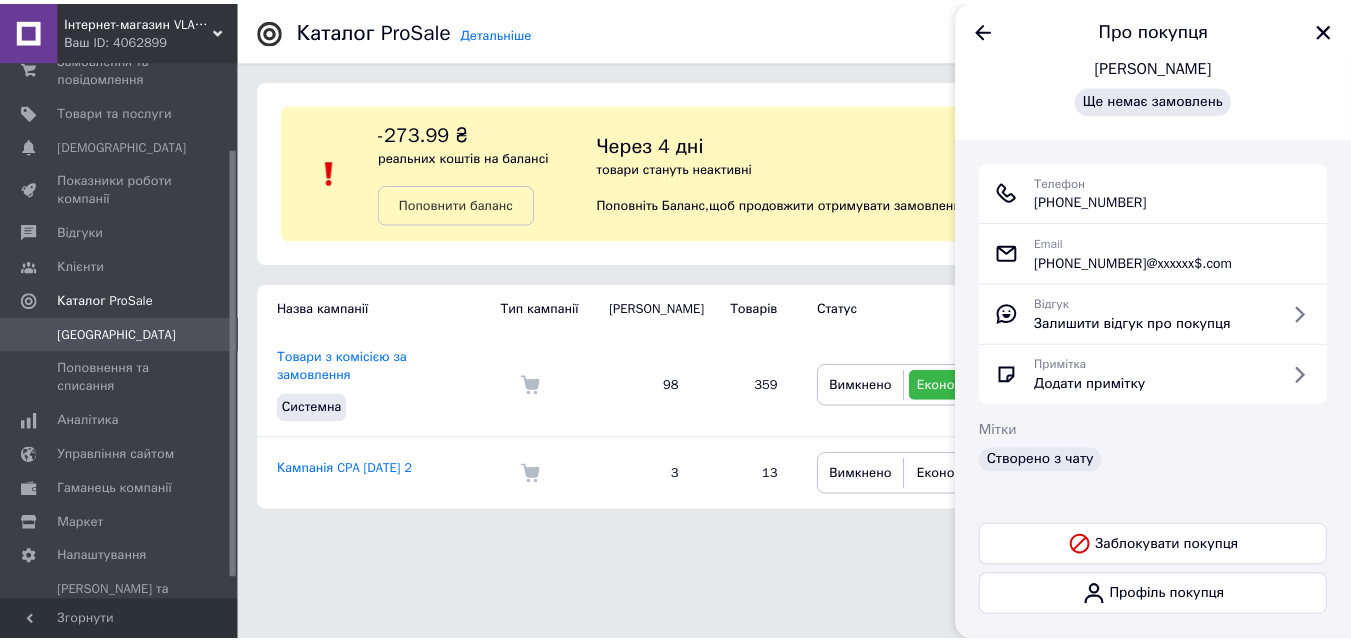 scroll, scrollTop: 0, scrollLeft: 0, axis: both 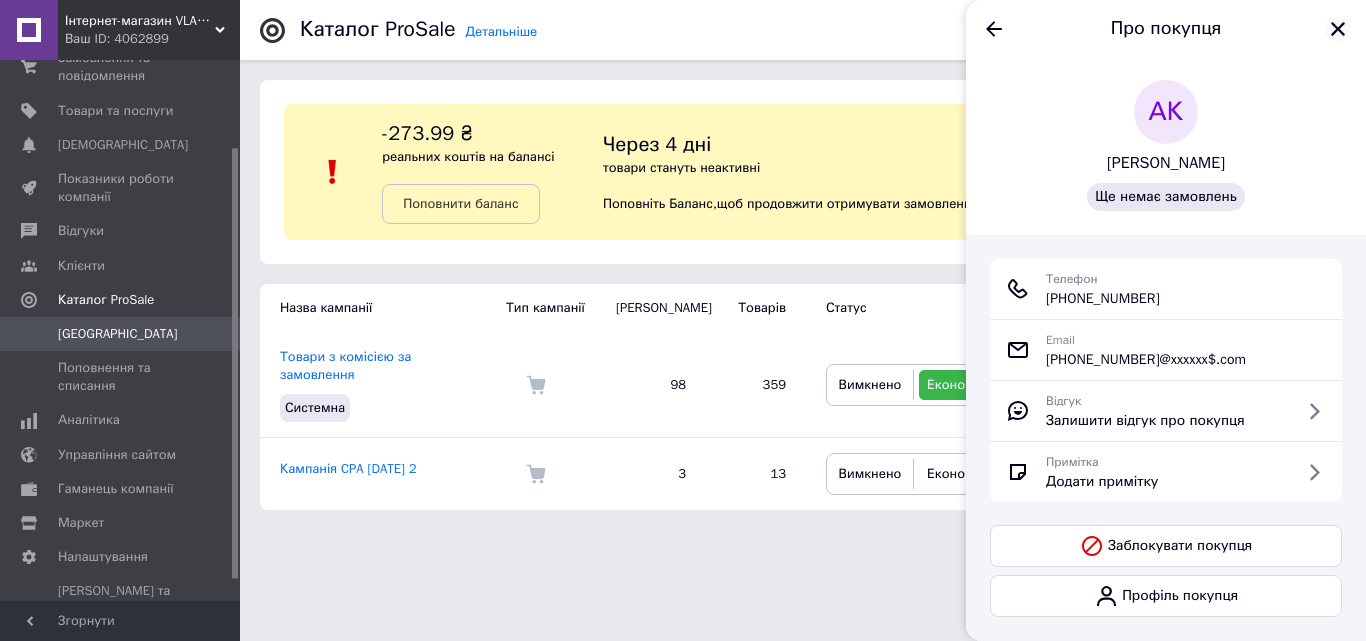 click 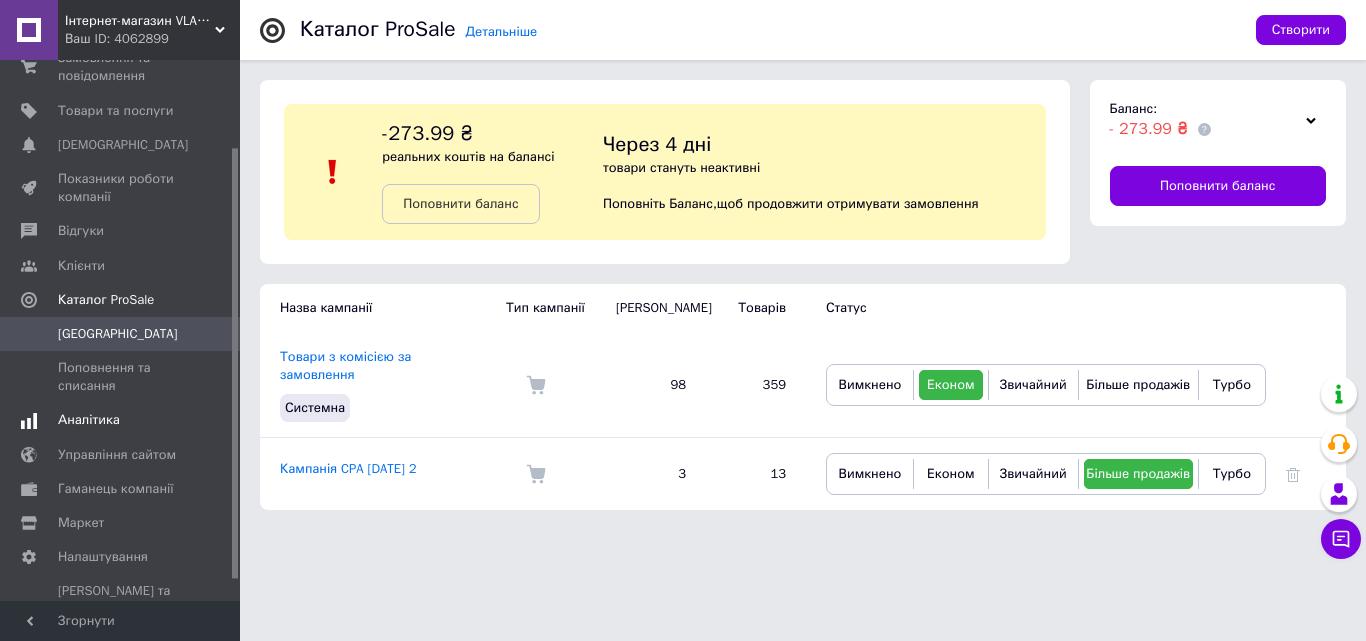 click on "Аналітика" at bounding box center (89, 420) 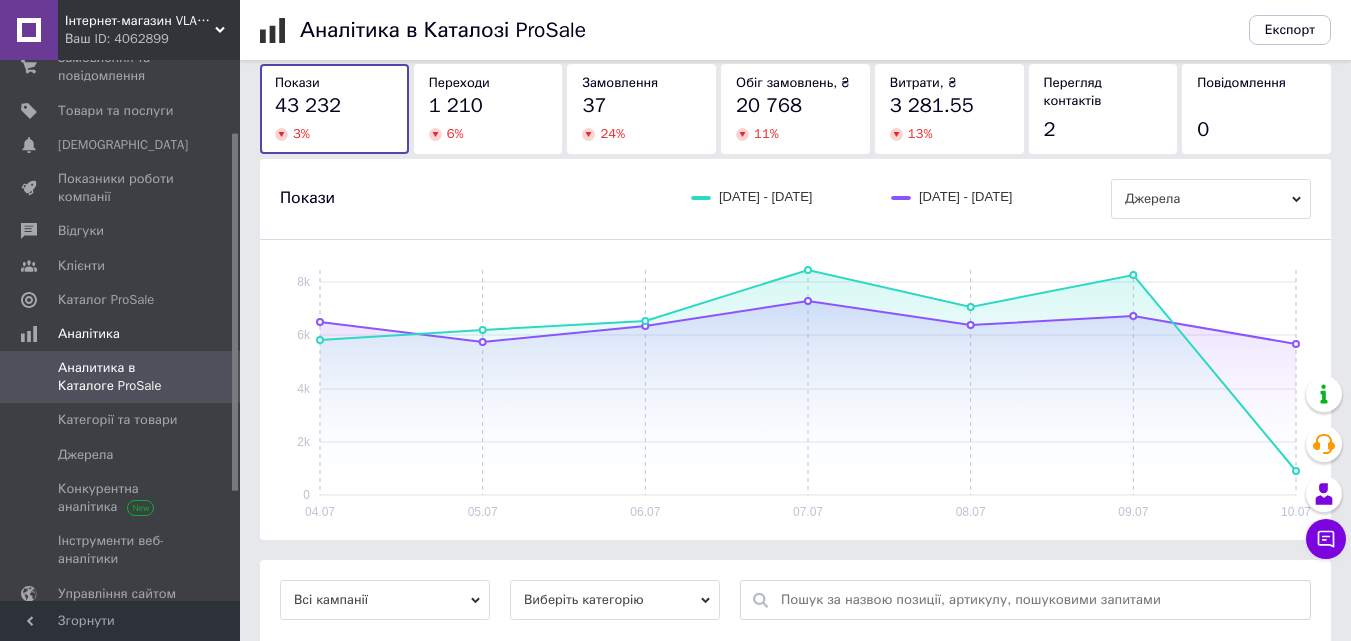 scroll, scrollTop: 200, scrollLeft: 0, axis: vertical 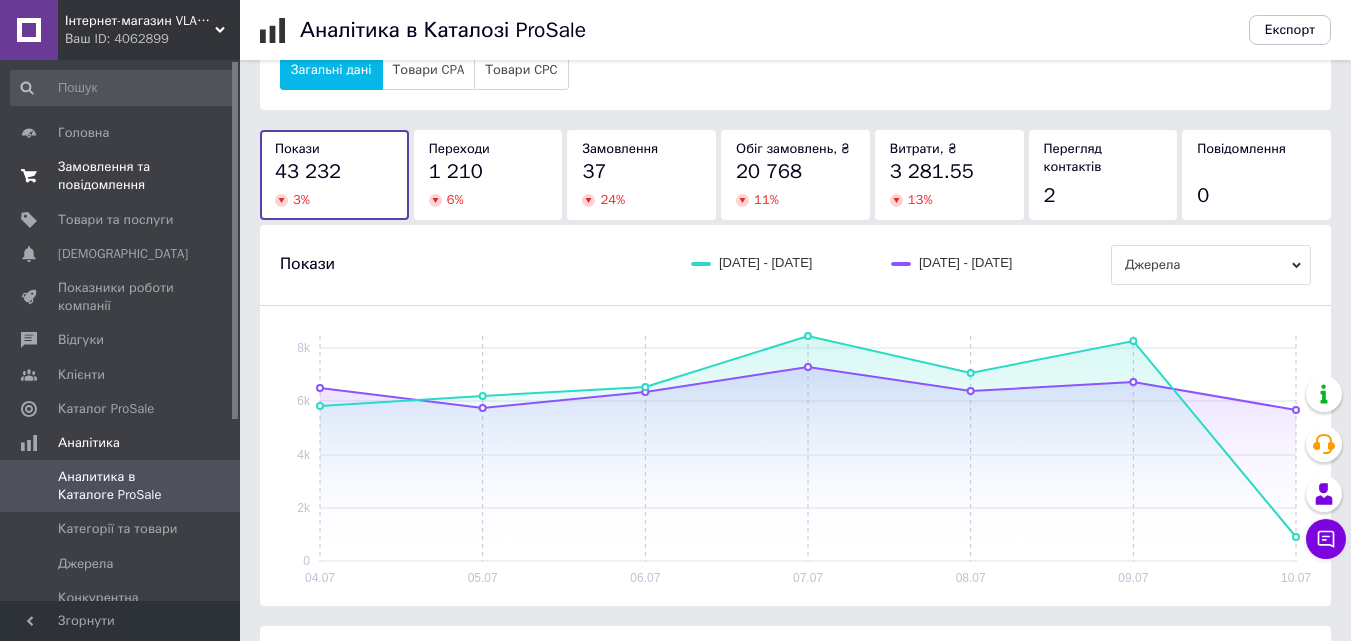 click on "Замовлення та повідомлення" at bounding box center [121, 176] 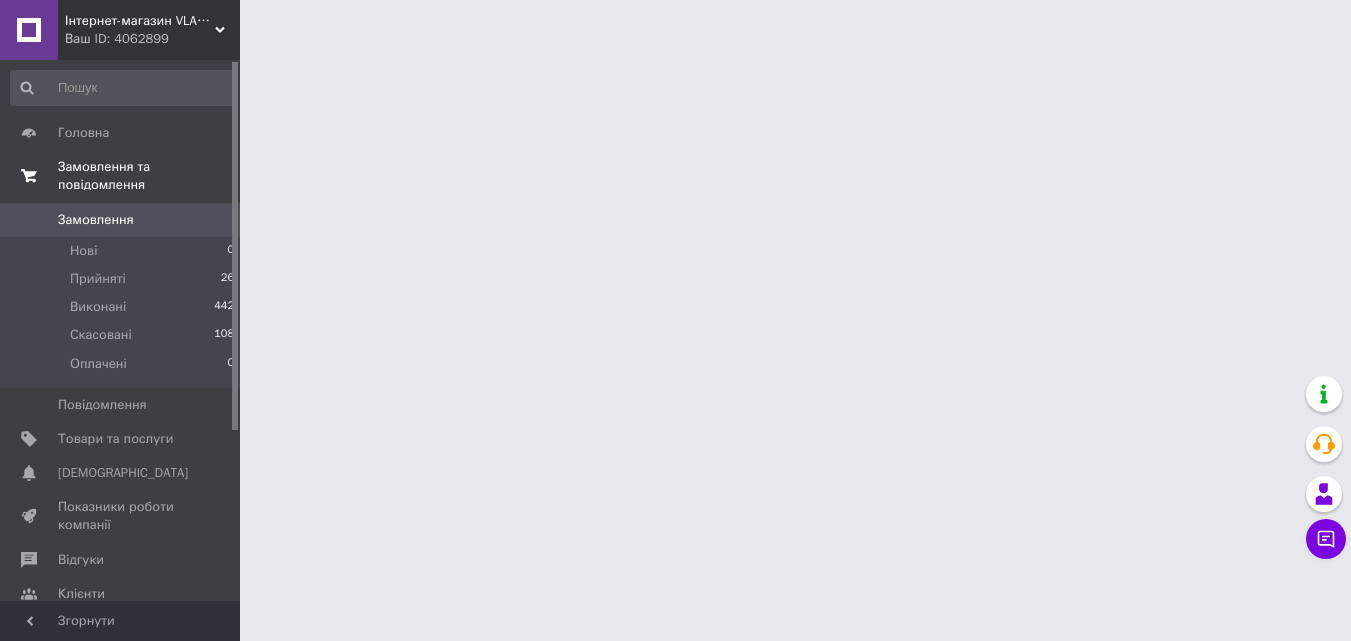 scroll, scrollTop: 0, scrollLeft: 0, axis: both 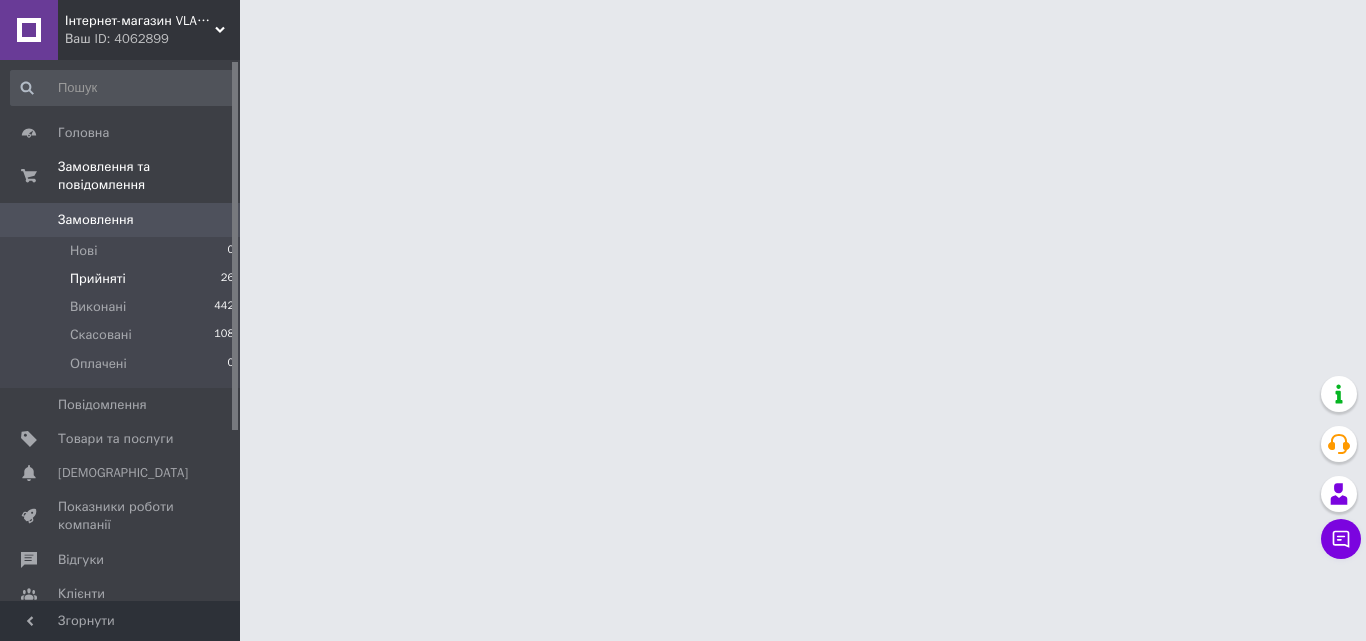click on "Прийняті 26" at bounding box center [123, 279] 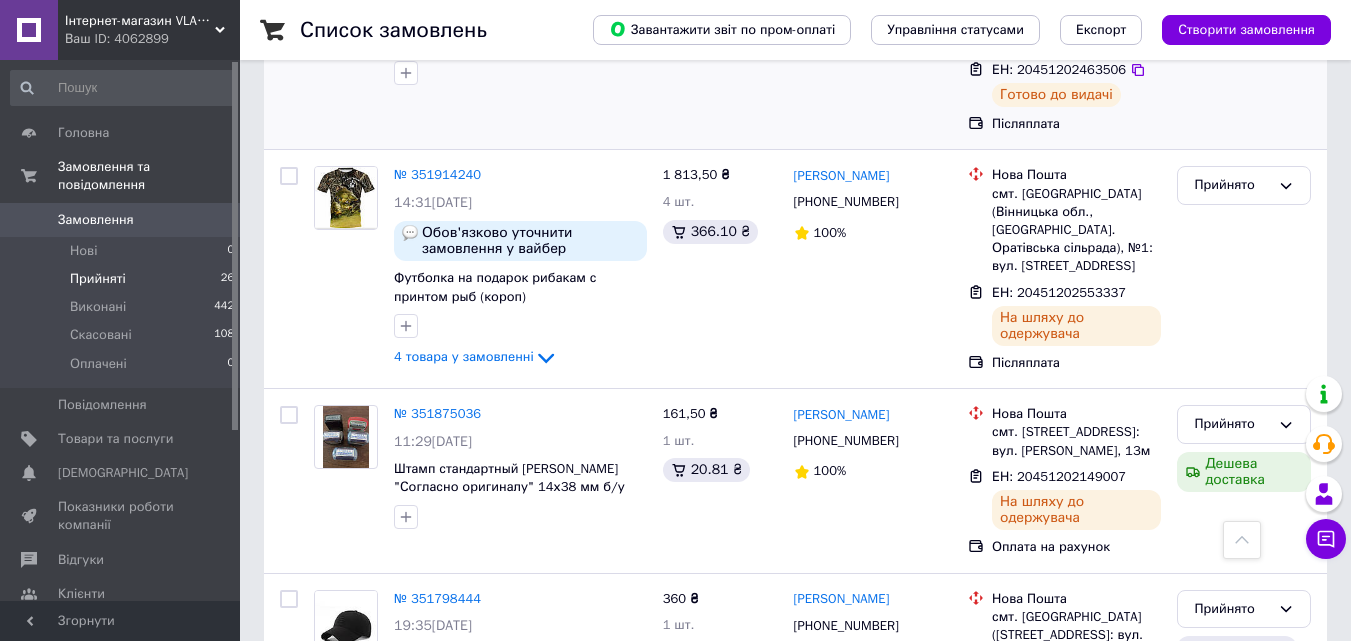 scroll, scrollTop: 1200, scrollLeft: 0, axis: vertical 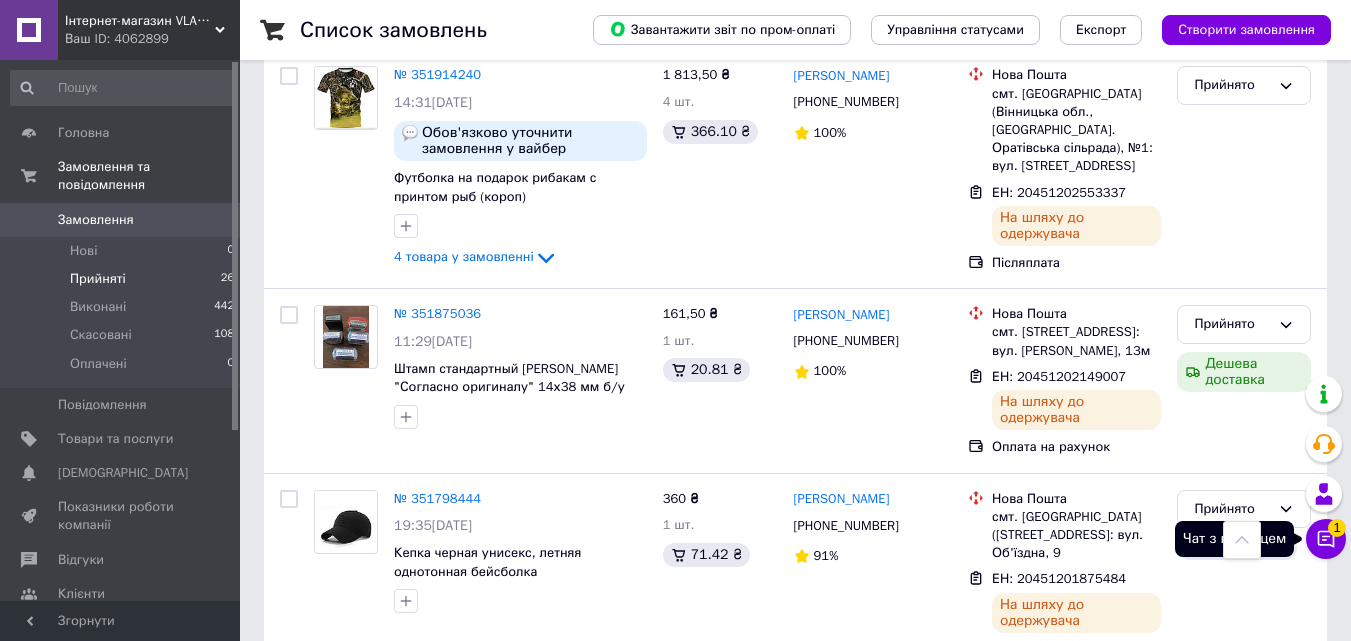click on "1" at bounding box center (1337, 528) 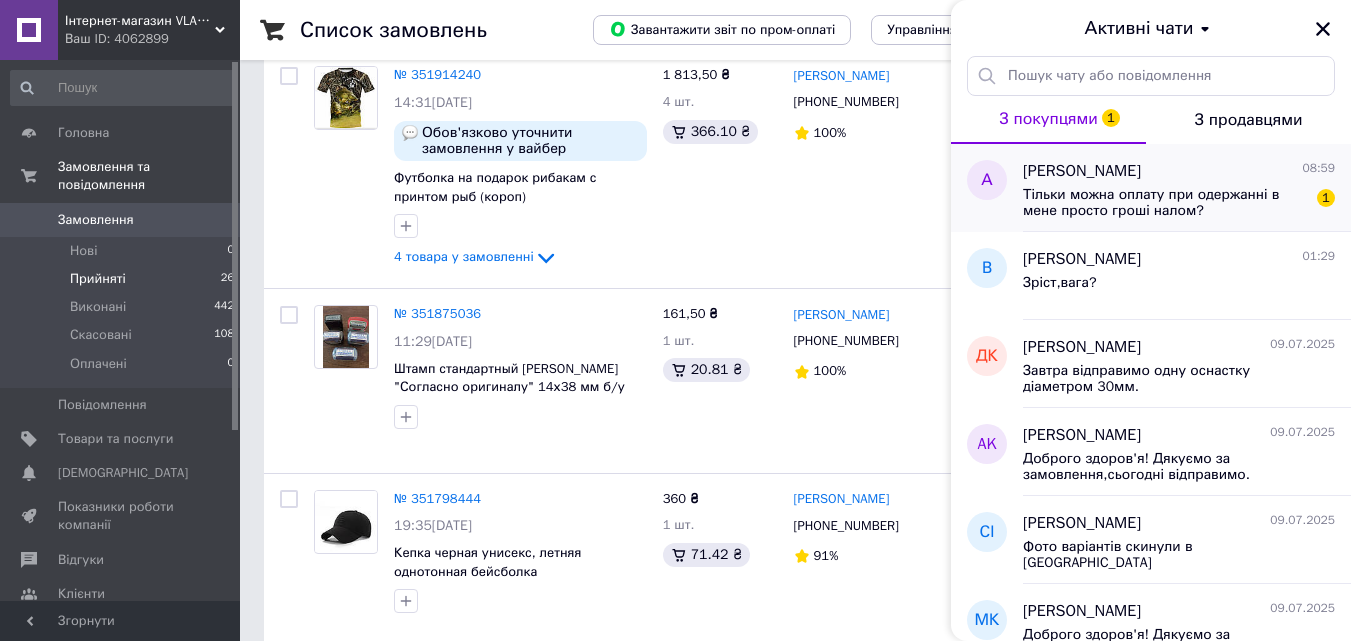 click on "Тільки можна оплату при одержанні в мене просто гроші налом?" at bounding box center (1165, 203) 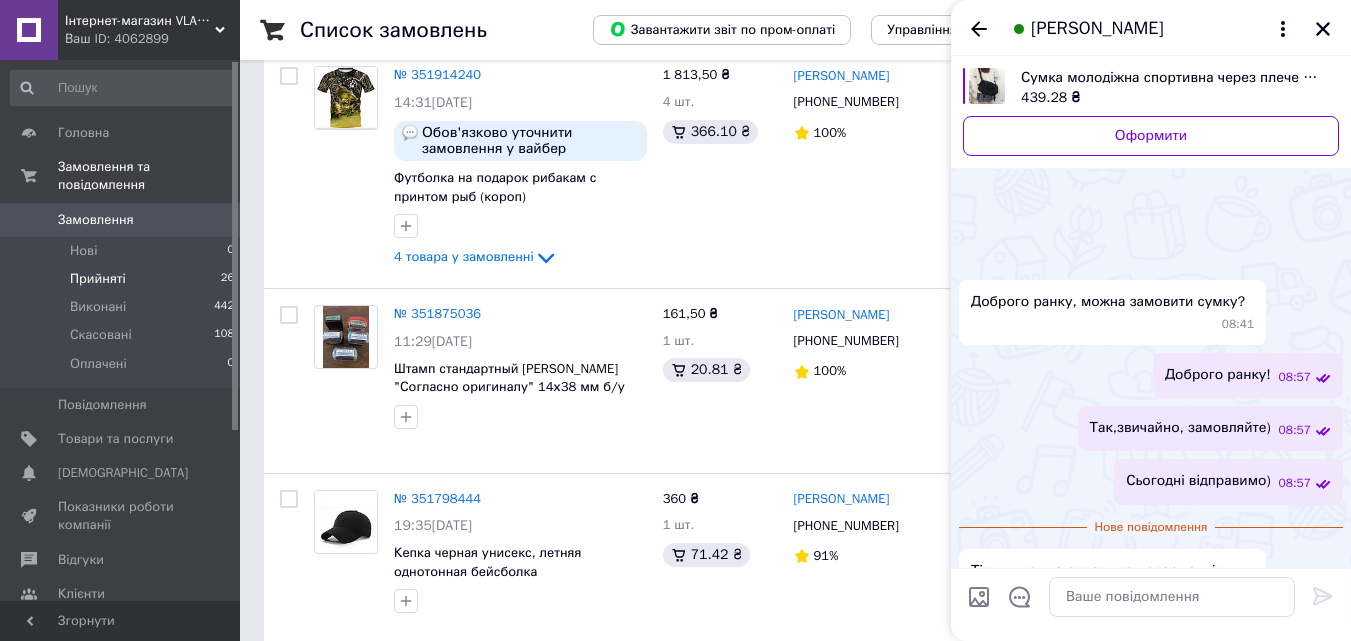 scroll, scrollTop: 74, scrollLeft: 0, axis: vertical 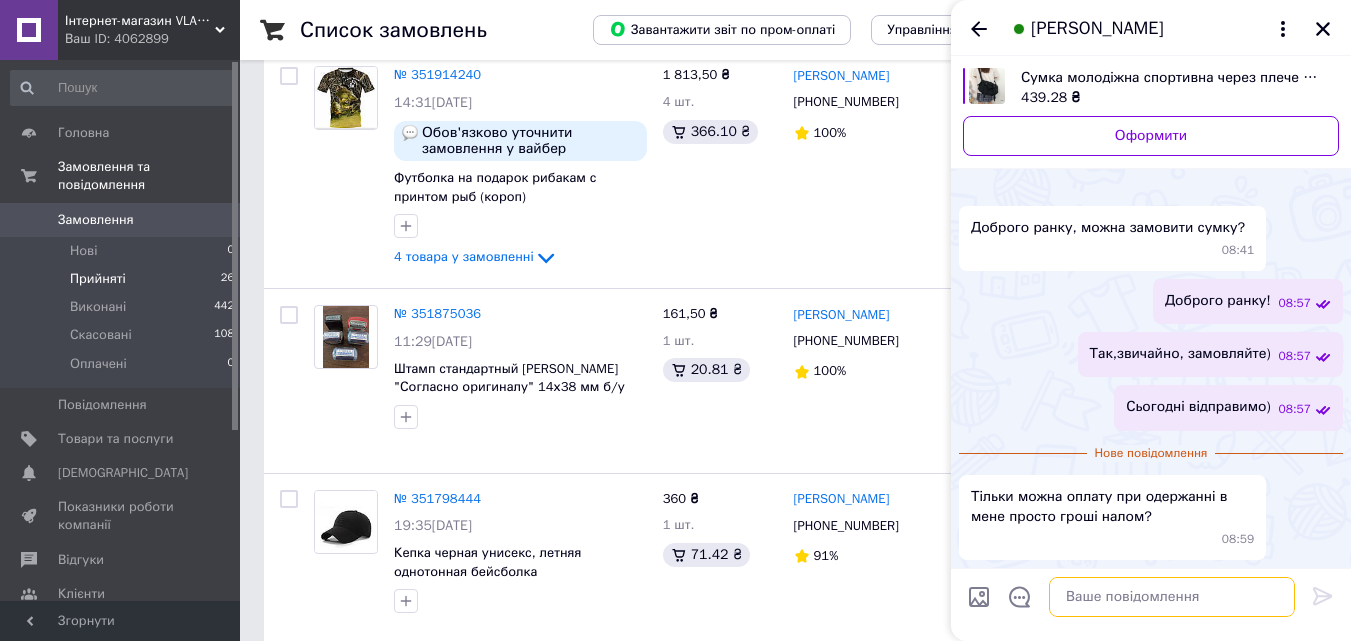 click at bounding box center [1172, 597] 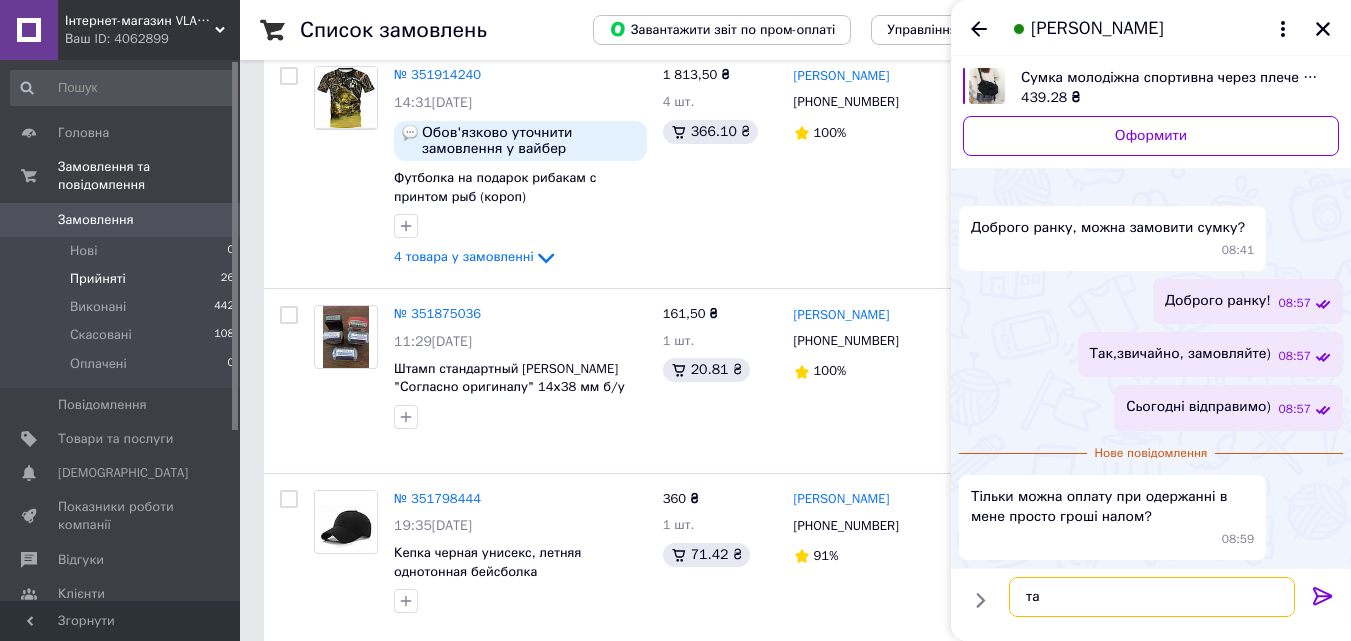 type on "так" 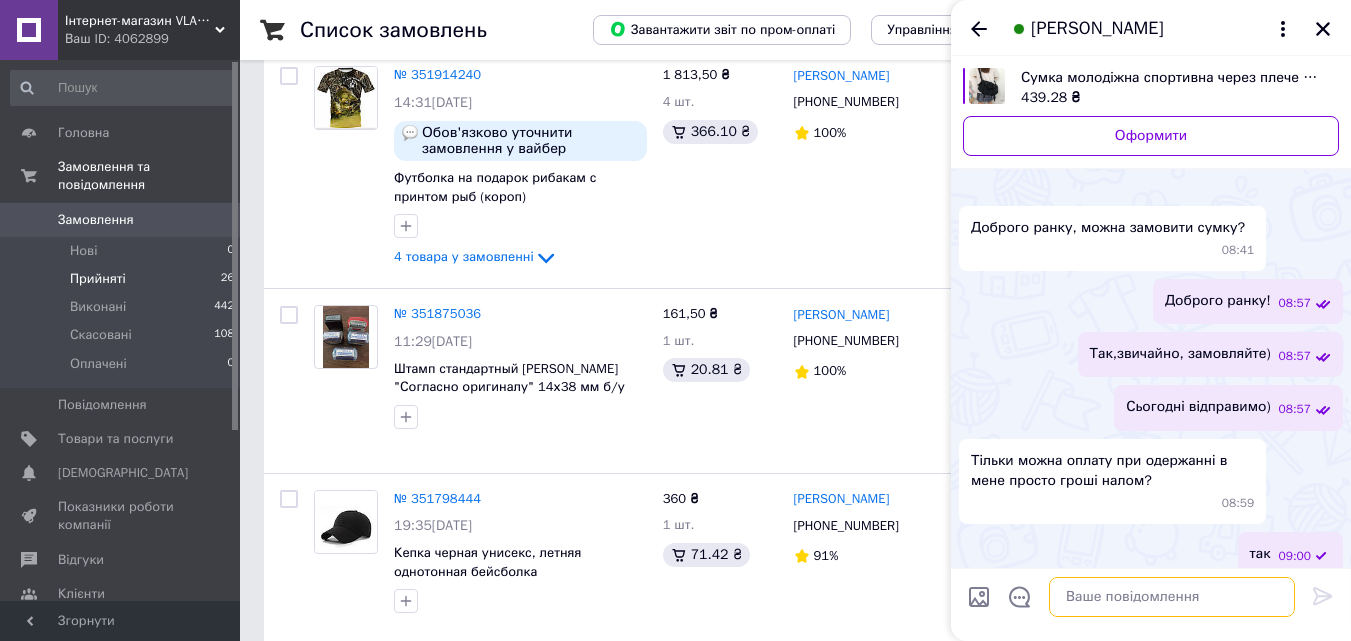 scroll, scrollTop: 91, scrollLeft: 0, axis: vertical 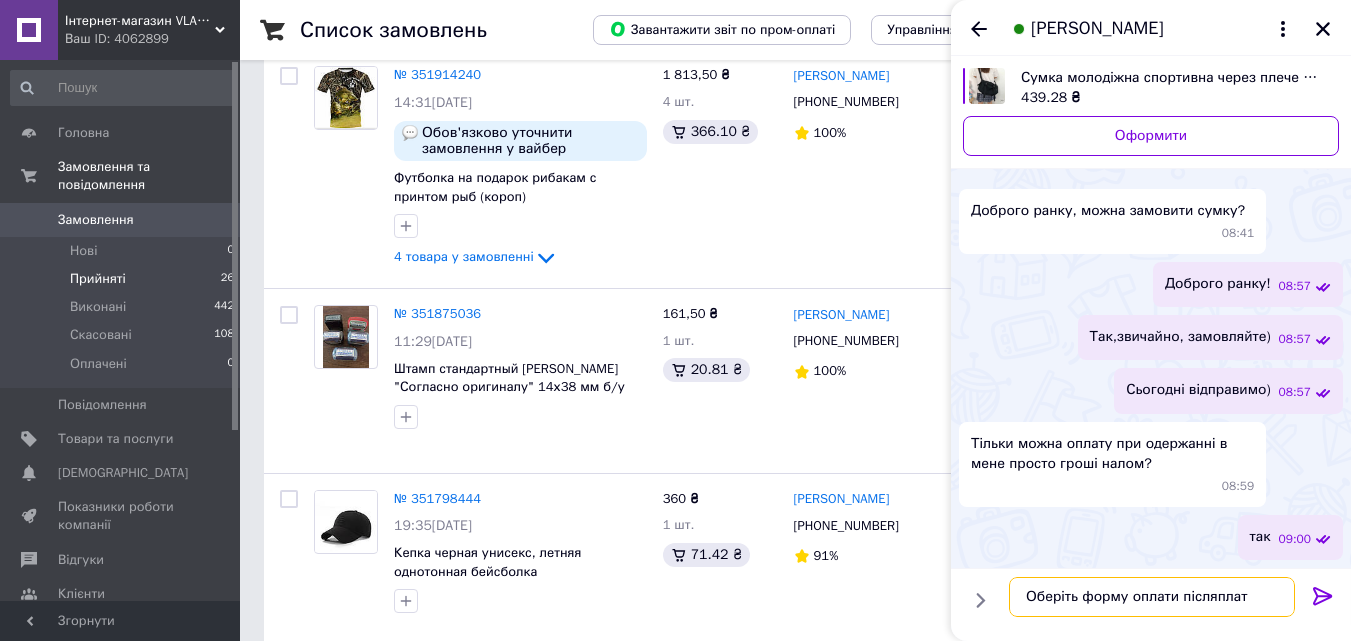 type on "Оберіть форму оплати післяплата" 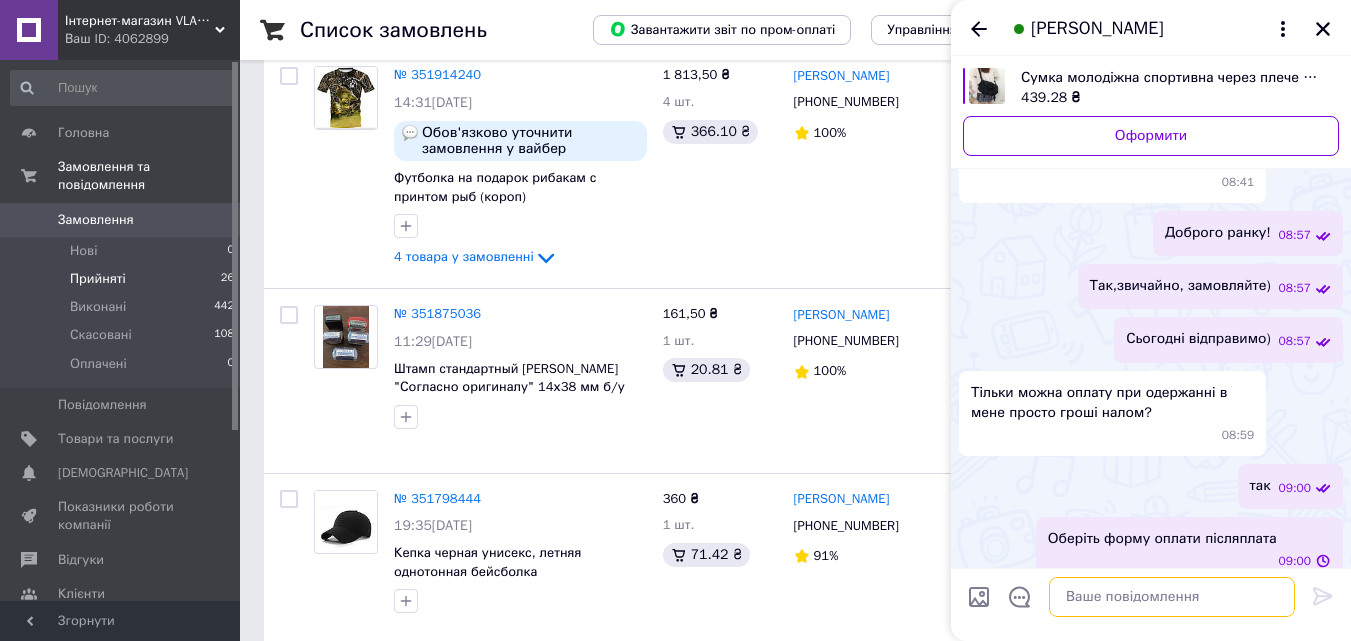 scroll, scrollTop: 93, scrollLeft: 0, axis: vertical 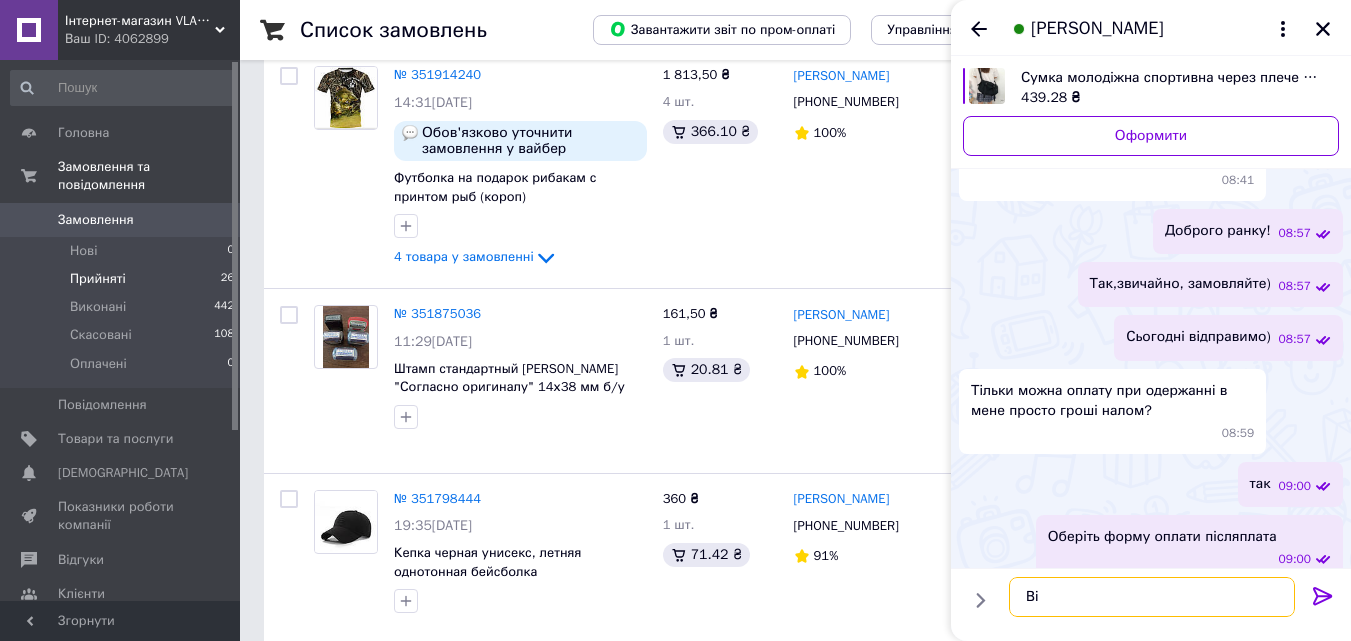 type on "В" 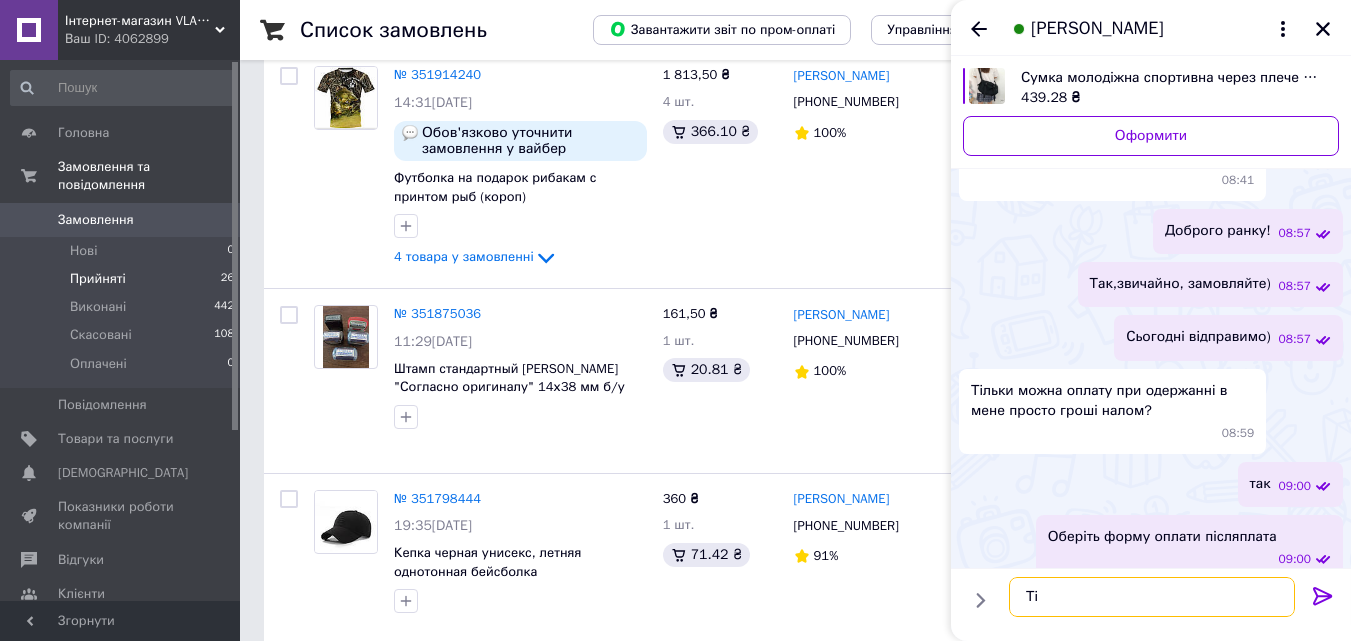 type on "Т" 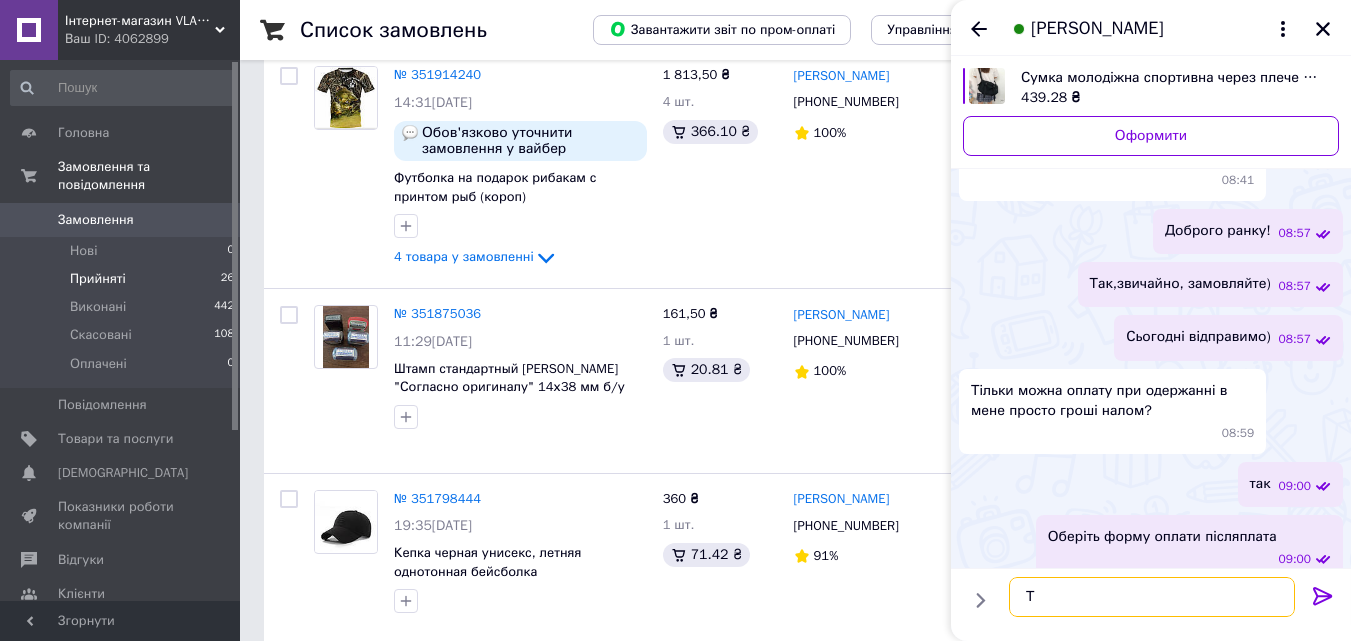 type 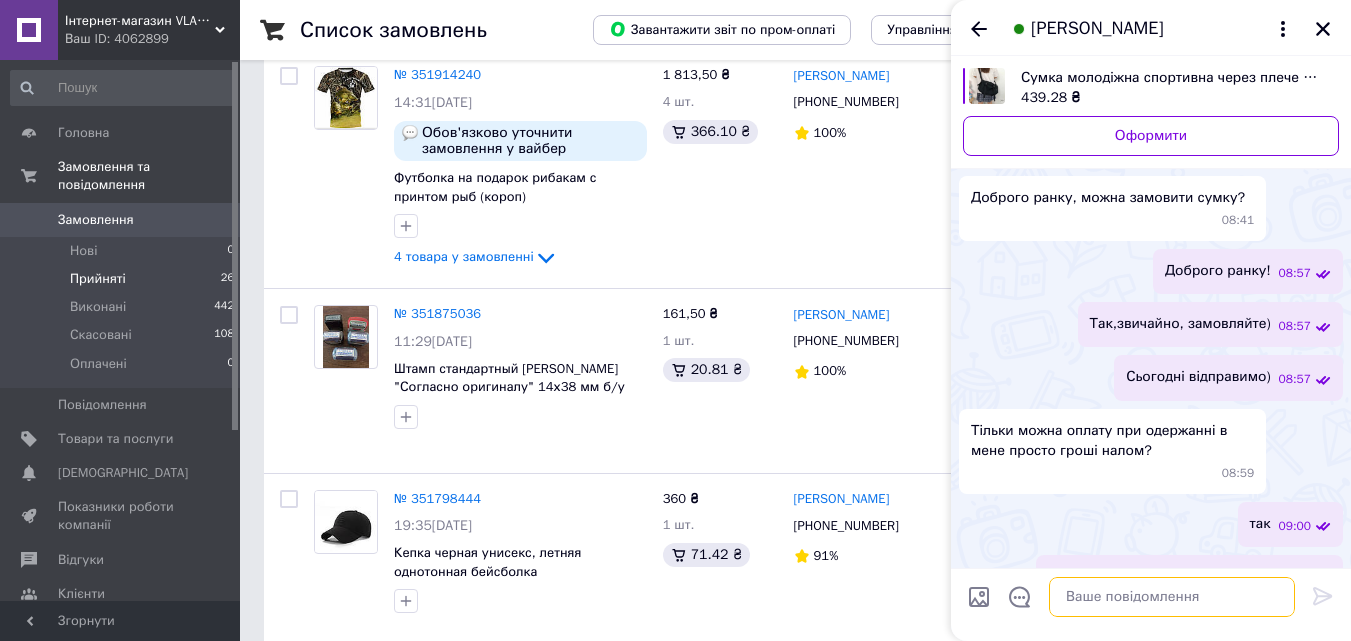 scroll, scrollTop: 93, scrollLeft: 0, axis: vertical 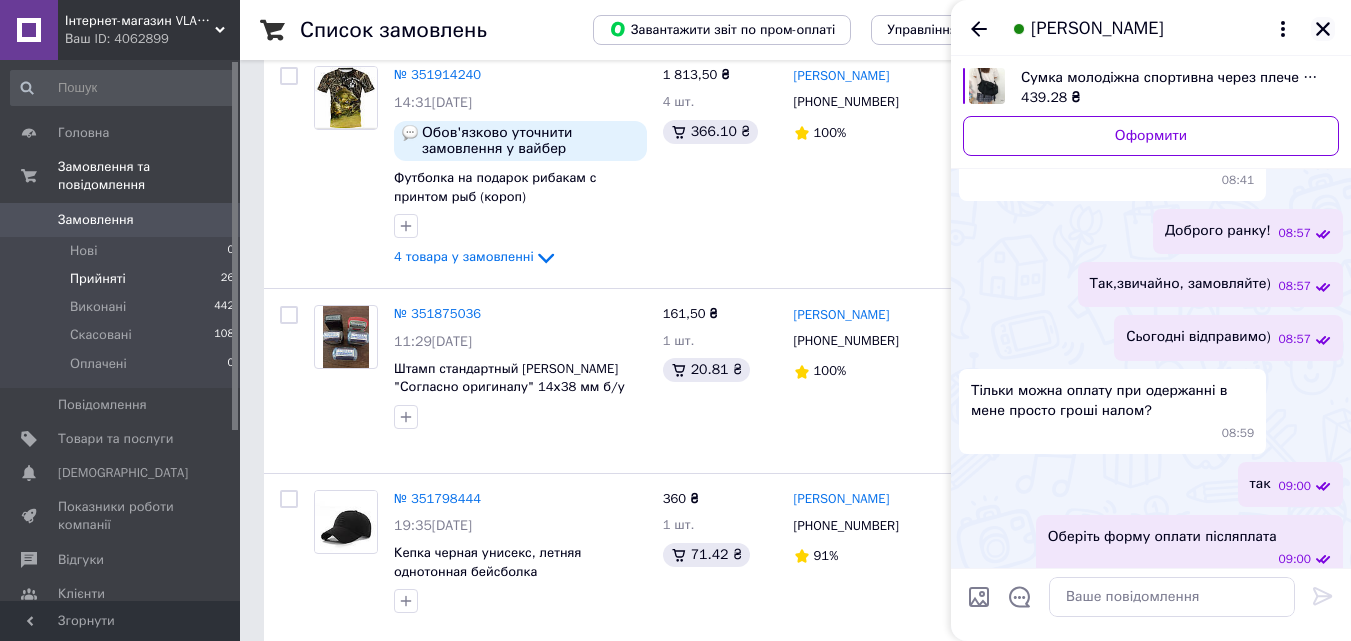click 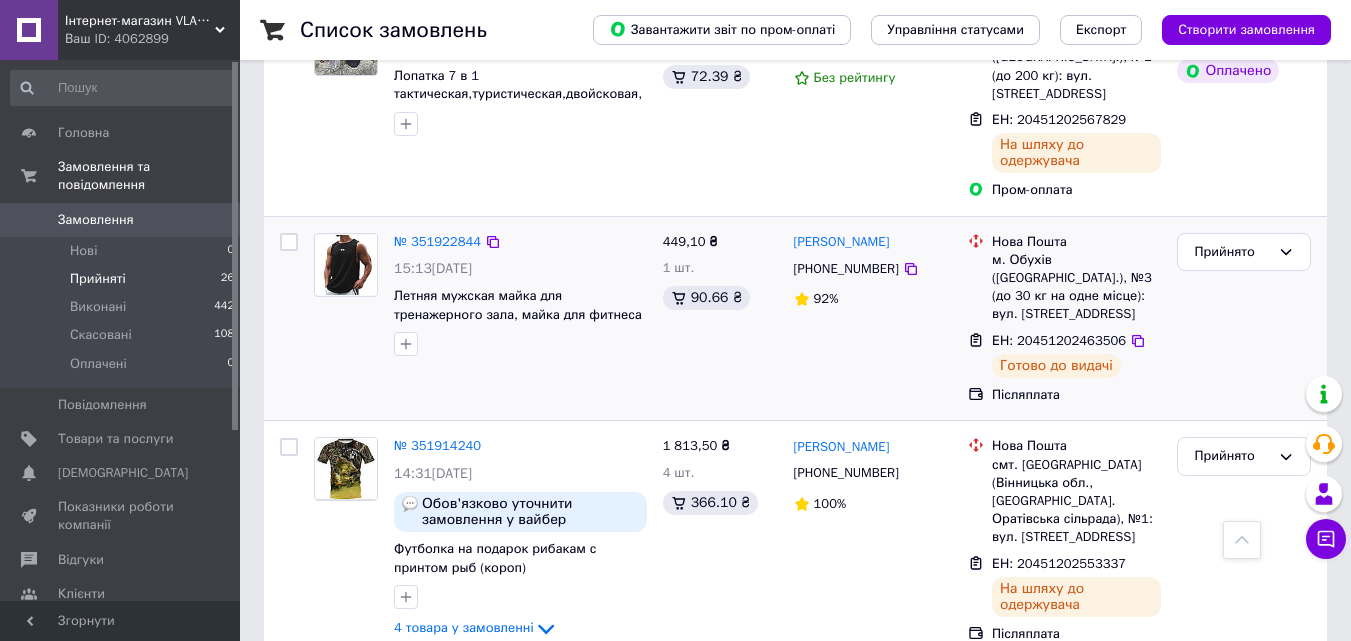 scroll, scrollTop: 800, scrollLeft: 0, axis: vertical 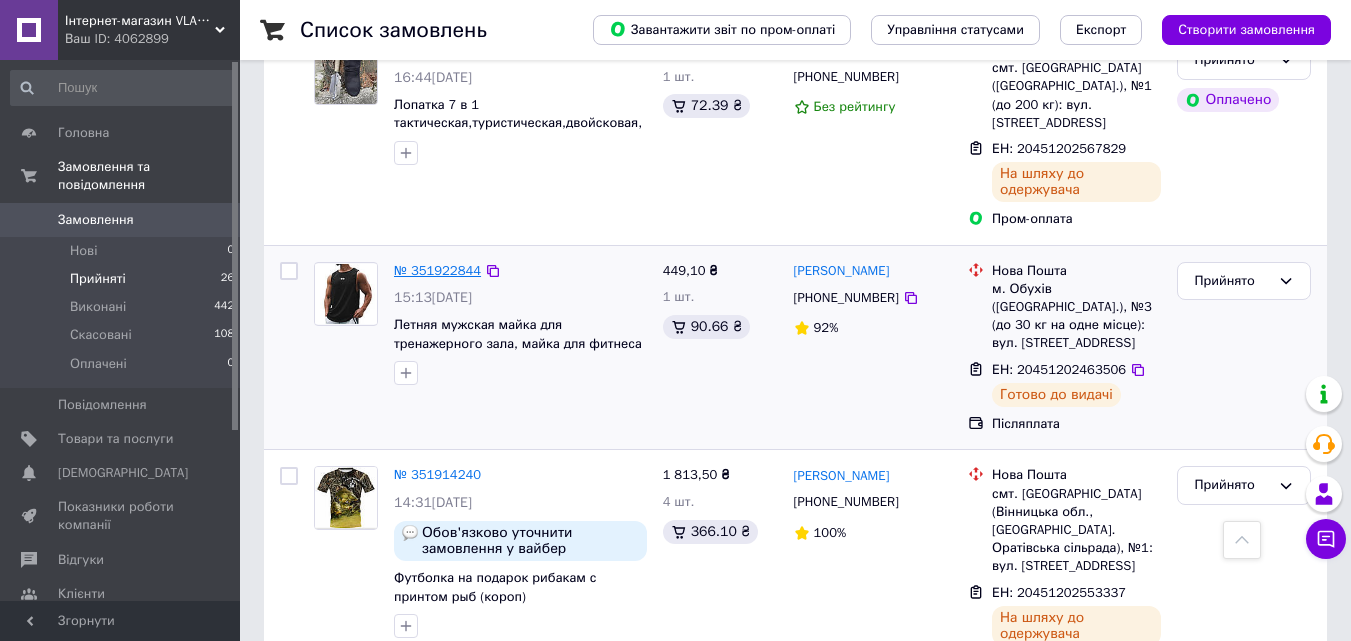 click on "№ 351922844" at bounding box center [437, 270] 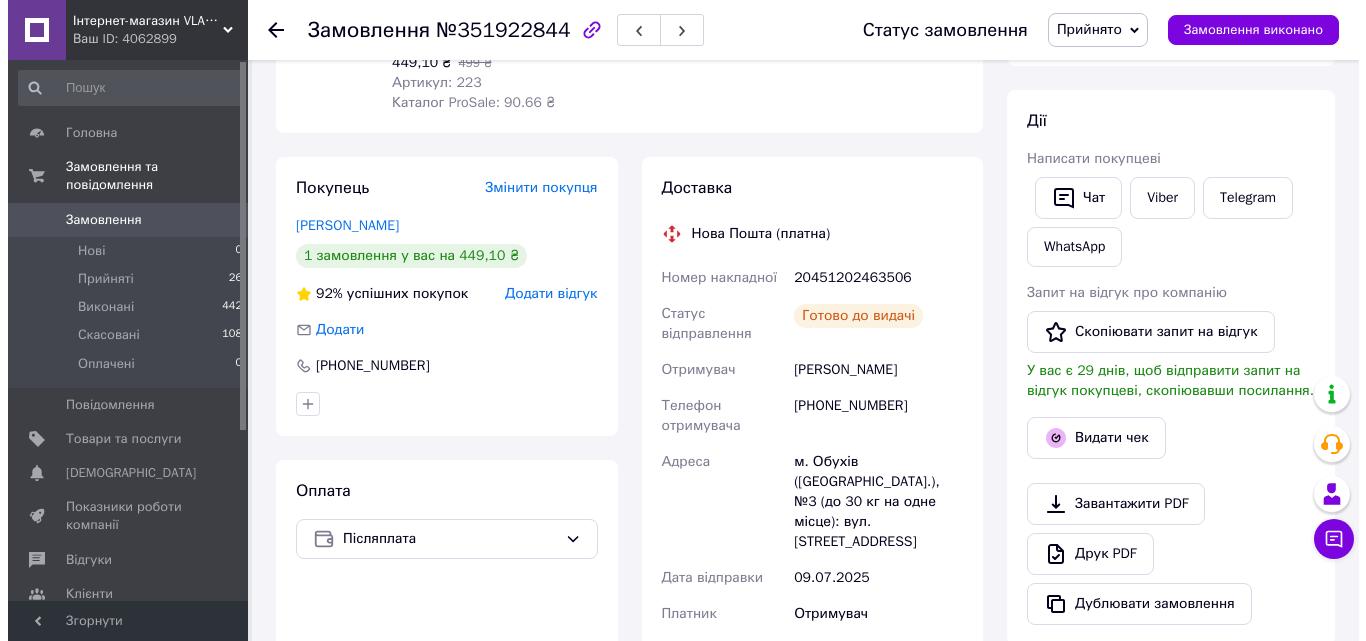 scroll, scrollTop: 504, scrollLeft: 0, axis: vertical 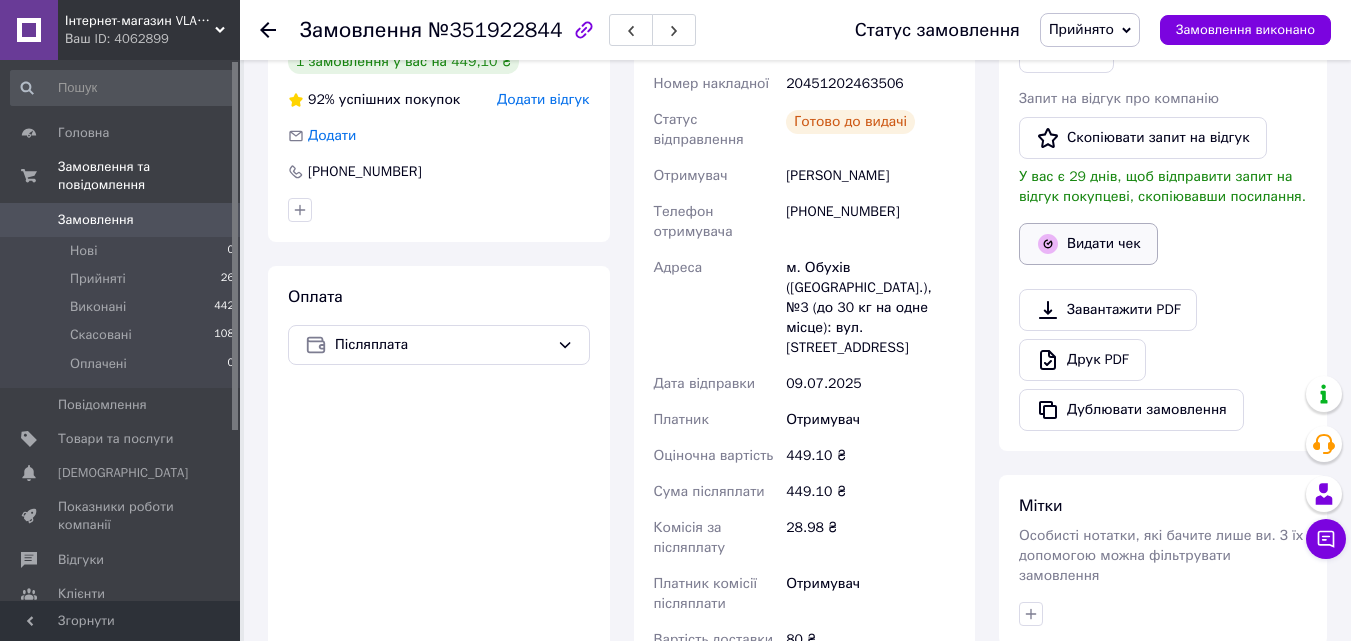 click on "Видати чек" at bounding box center (1088, 244) 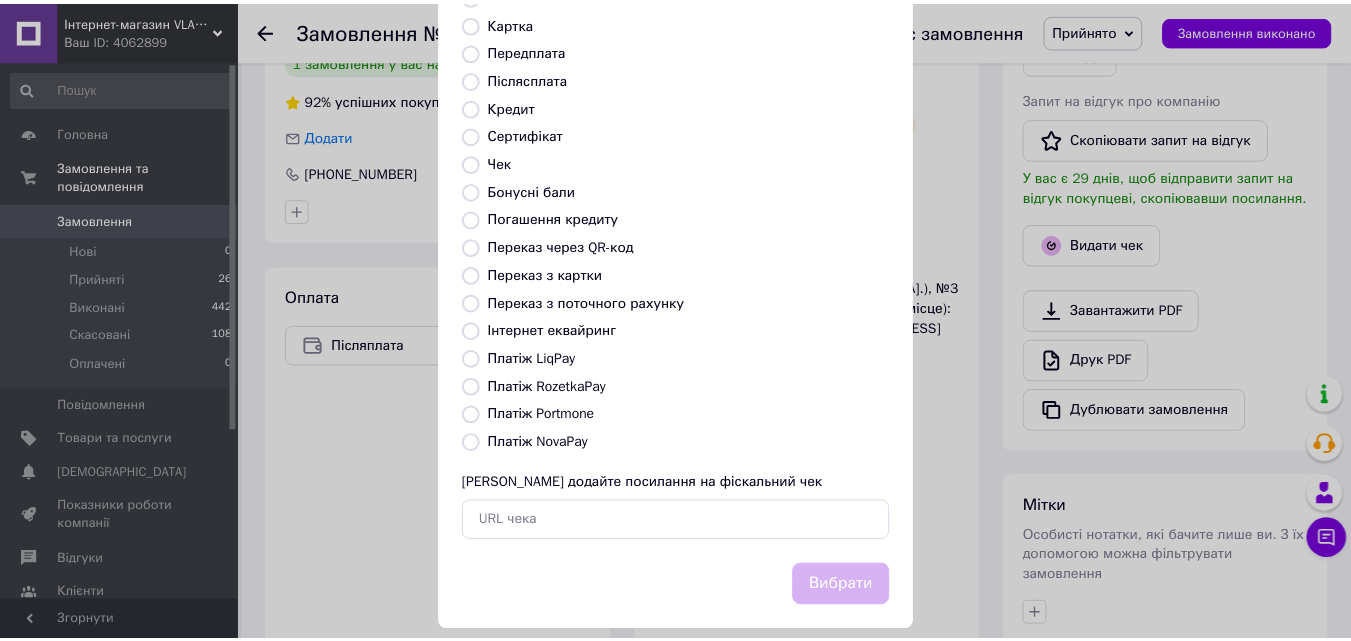 scroll, scrollTop: 218, scrollLeft: 0, axis: vertical 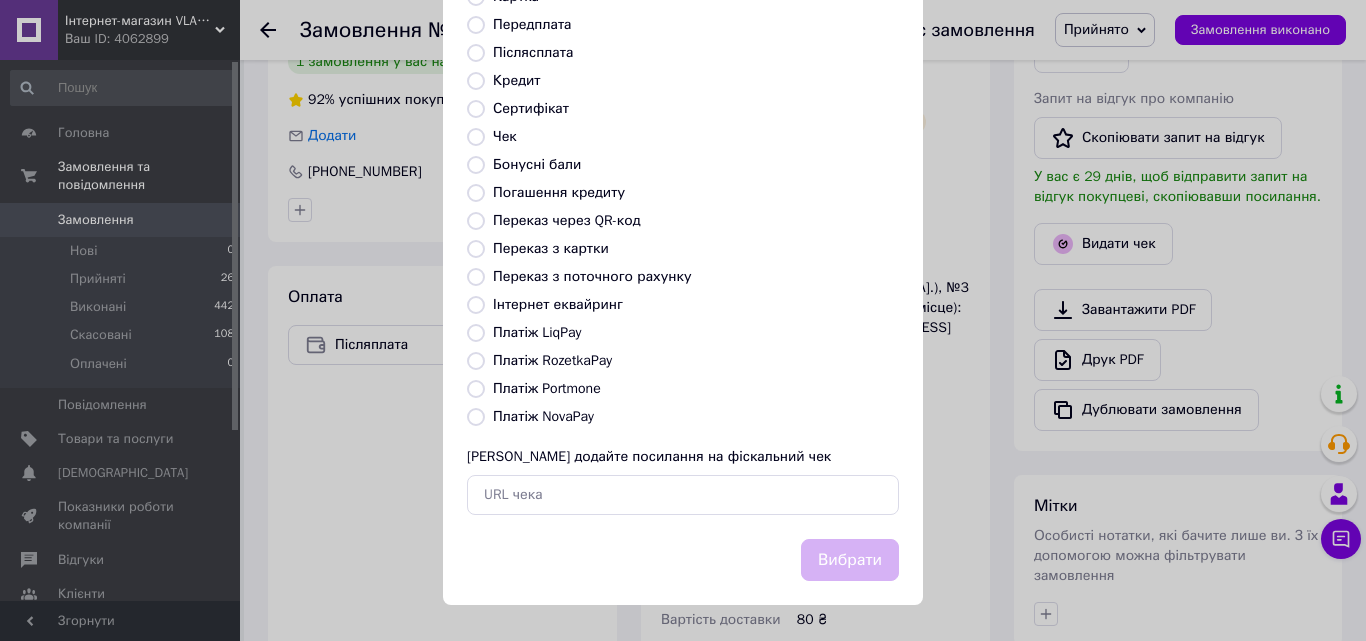 click on "Видати фіскальний чек Виберіть тип форми оплати, який буде вказаний у чеку Готівка Безготівковий Картка Передплата Післясплата Кредит Сертифікат Чек Бонусні бали Погашення кредиту Переказ через QR-код Переказ з картки Переказ з поточного рахунку Інтернет еквайринг Платіж LiqPay Платіж RozetkaPay Платіж Portmone Платіж NovaPay Або додайте посилання на фіскальний чек Вибрати" at bounding box center [683, 211] 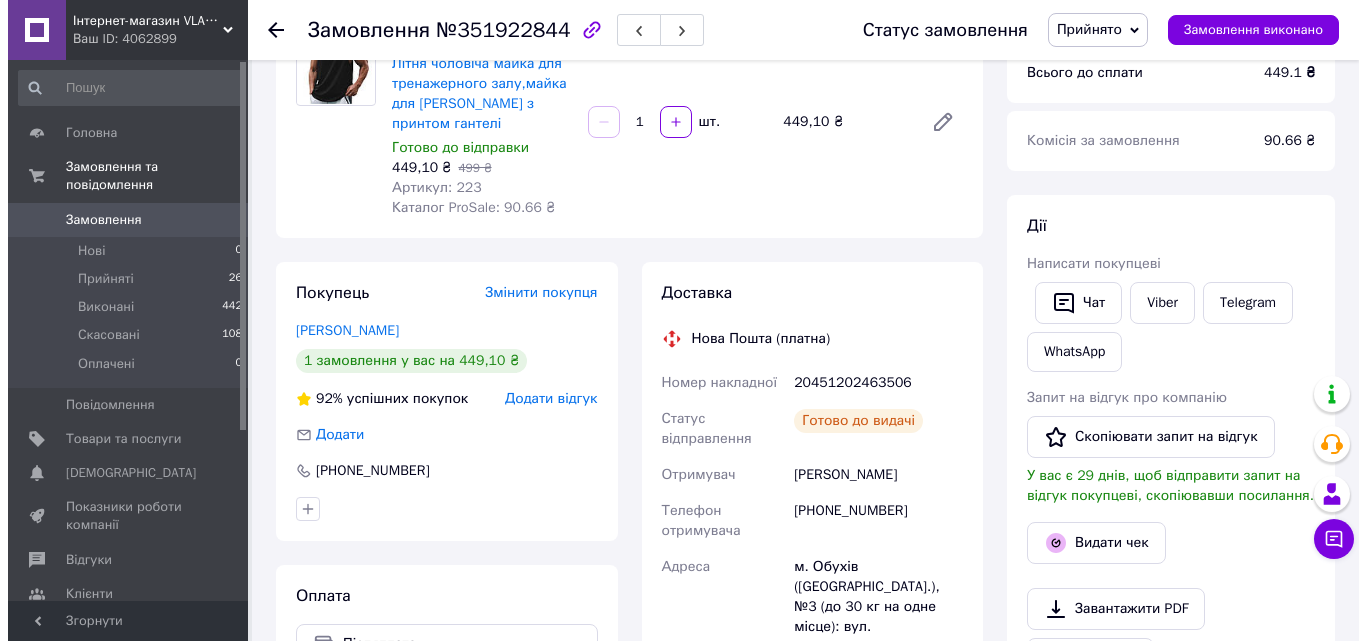 scroll, scrollTop: 204, scrollLeft: 0, axis: vertical 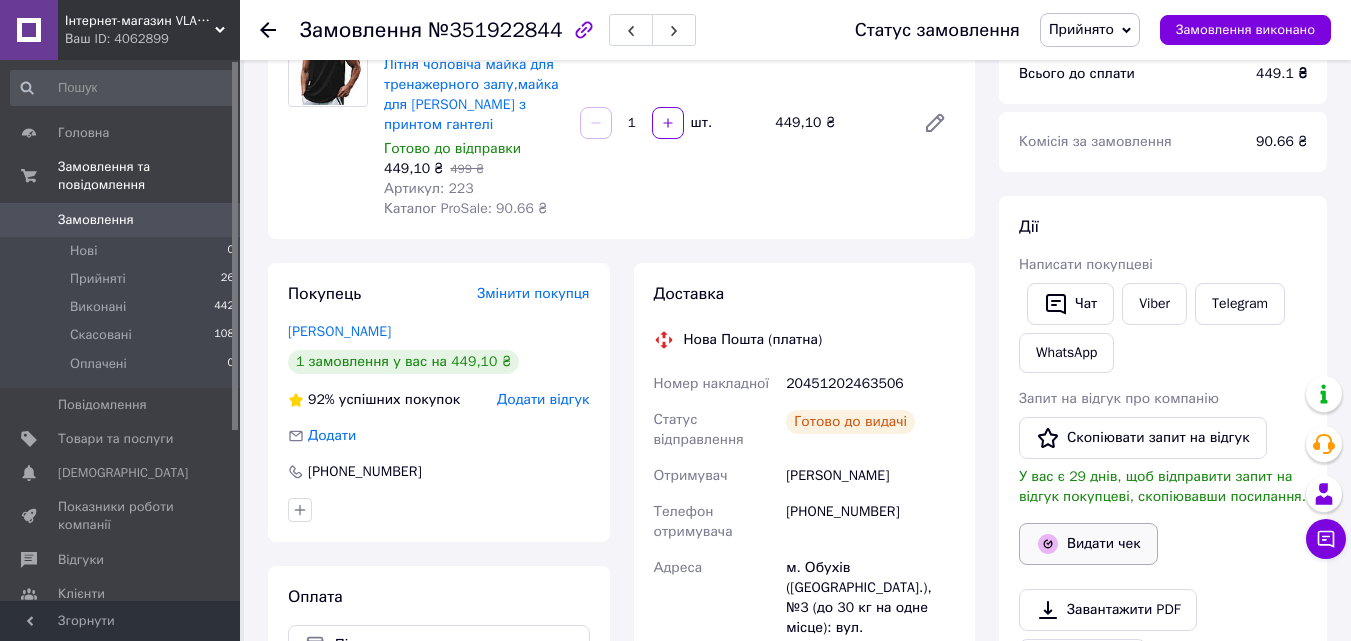 click on "Видати чек" at bounding box center [1088, 544] 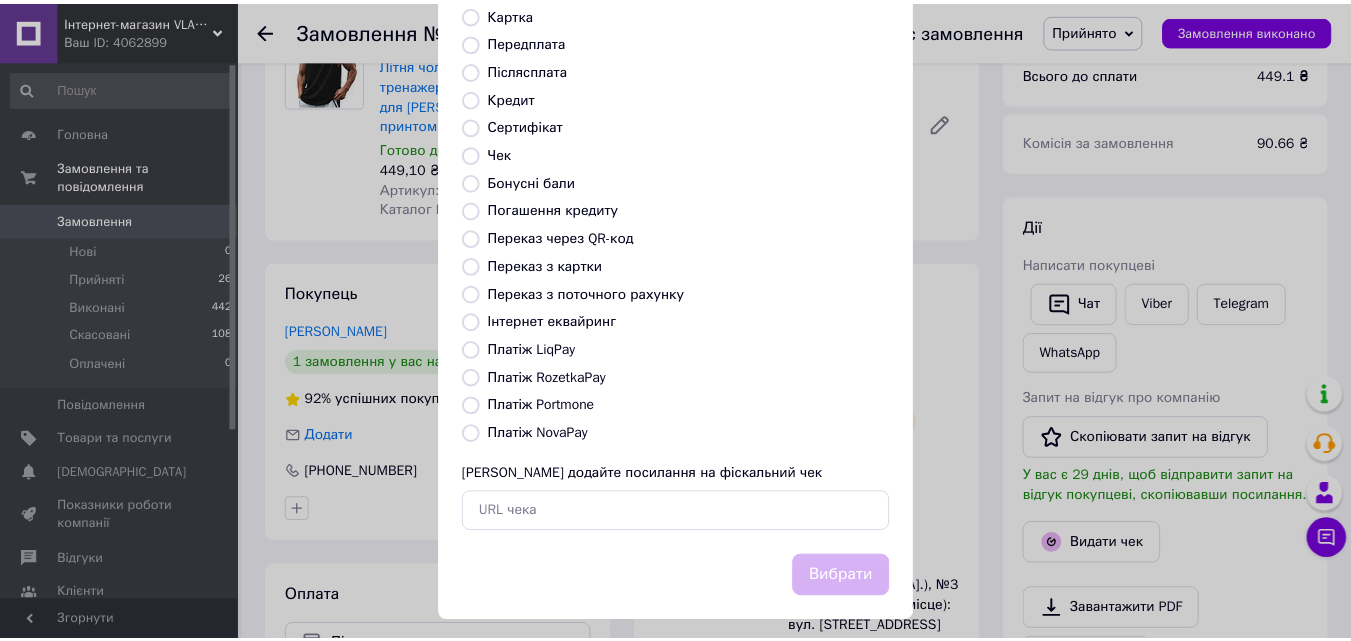 scroll, scrollTop: 218, scrollLeft: 0, axis: vertical 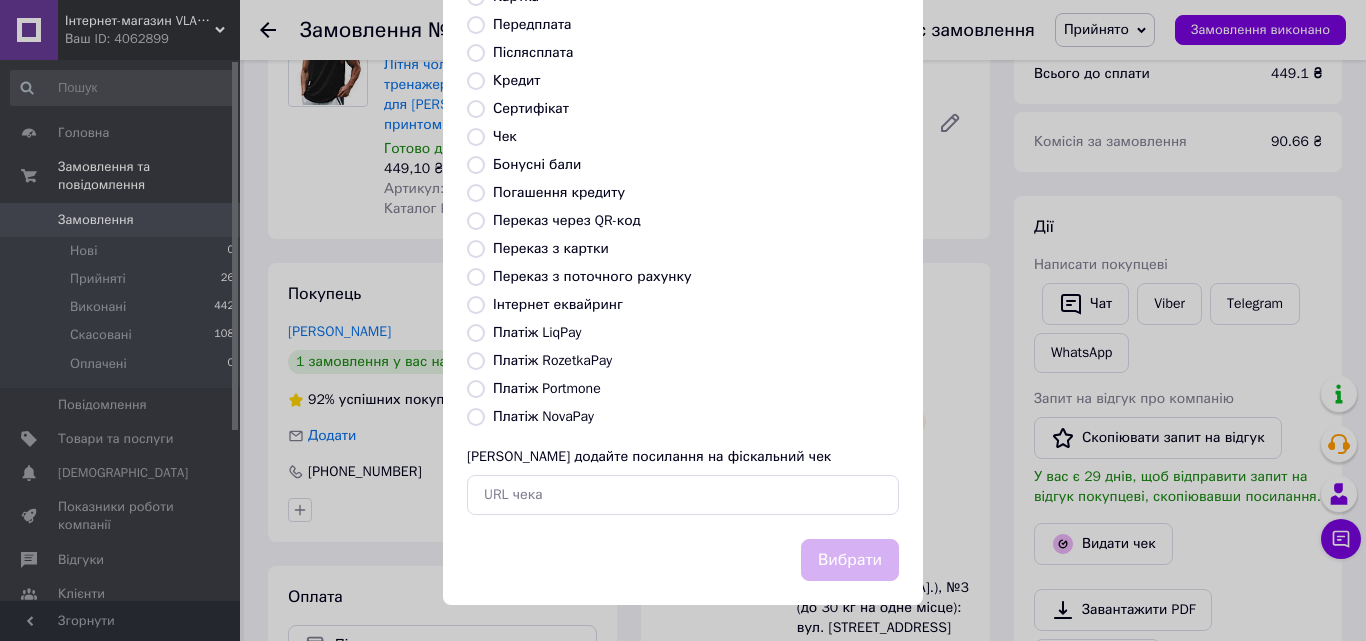 click on "Платіж NovaPay" at bounding box center [476, 417] 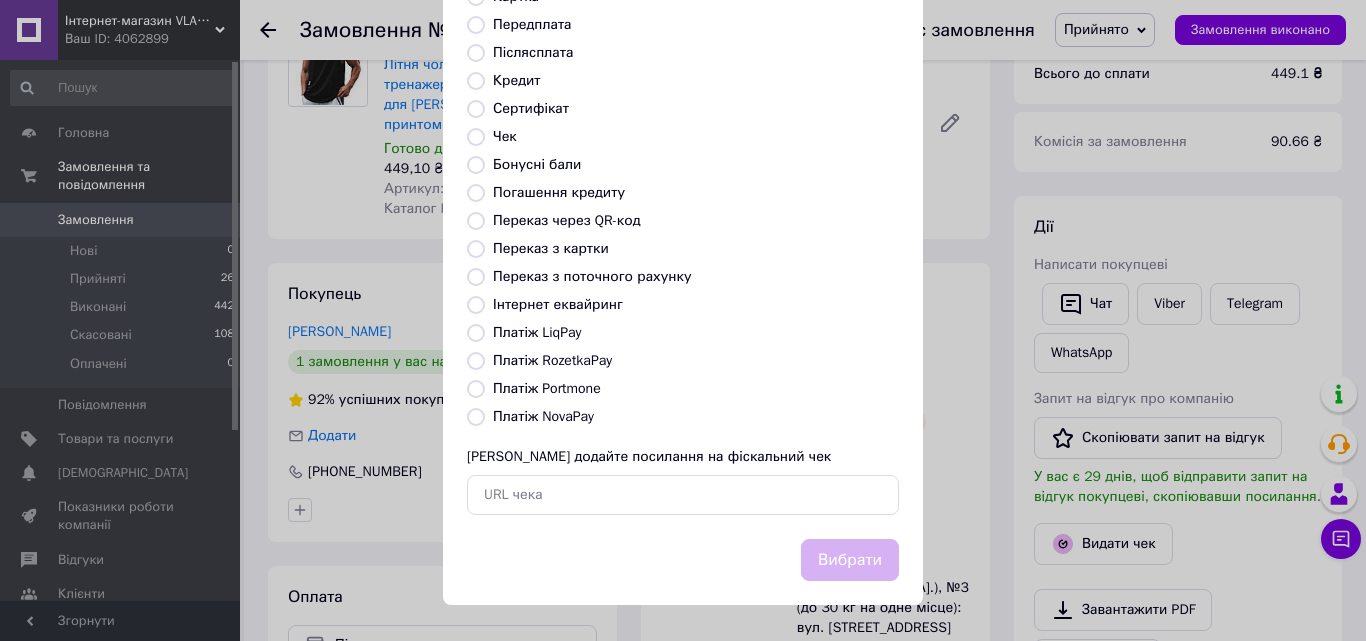 radio on "true" 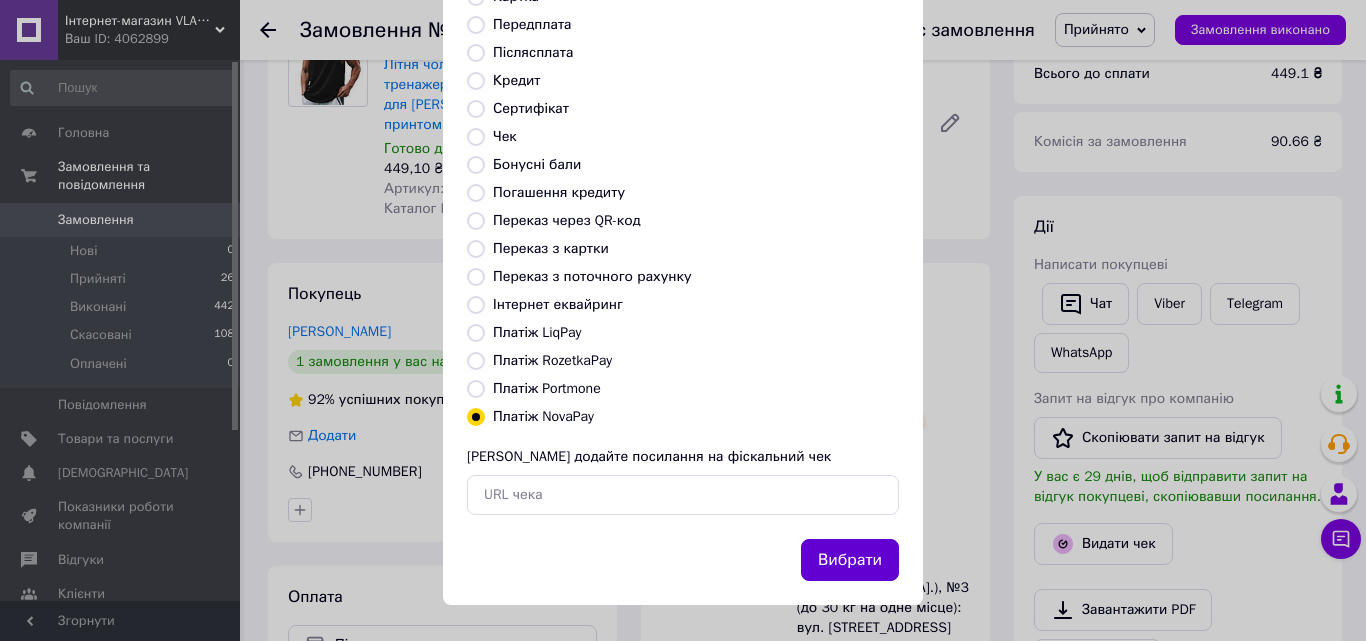 click on "Вибрати" at bounding box center (850, 560) 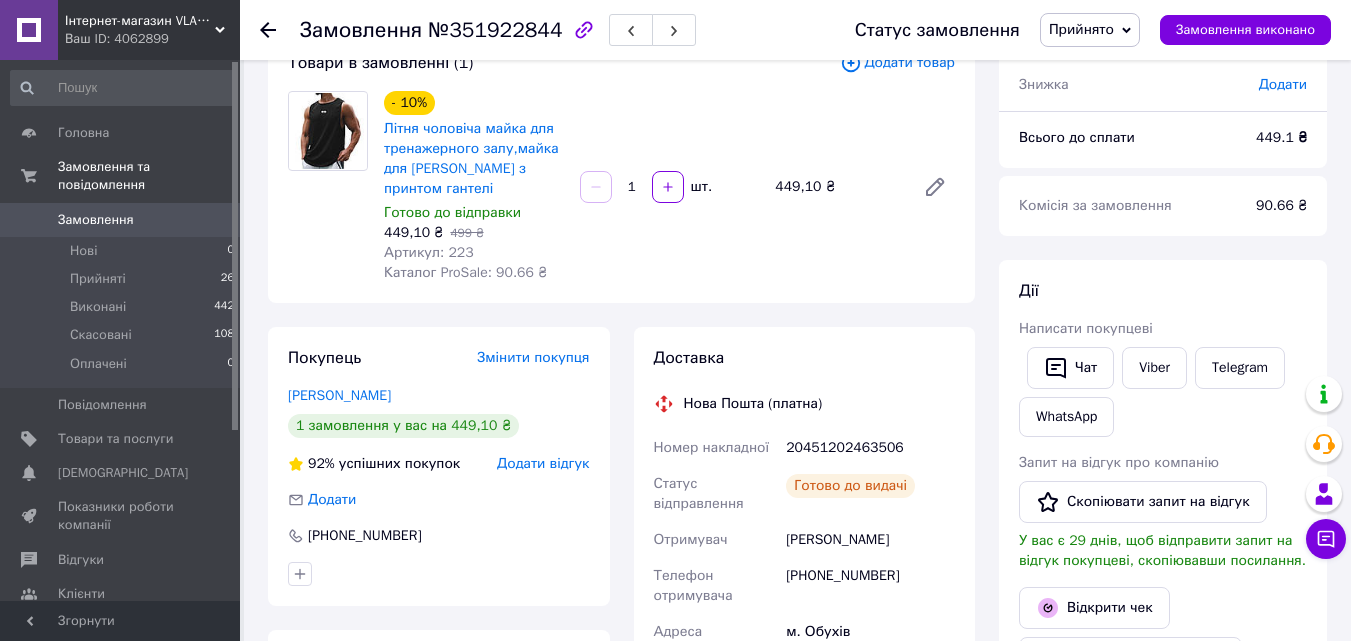 scroll, scrollTop: 0, scrollLeft: 0, axis: both 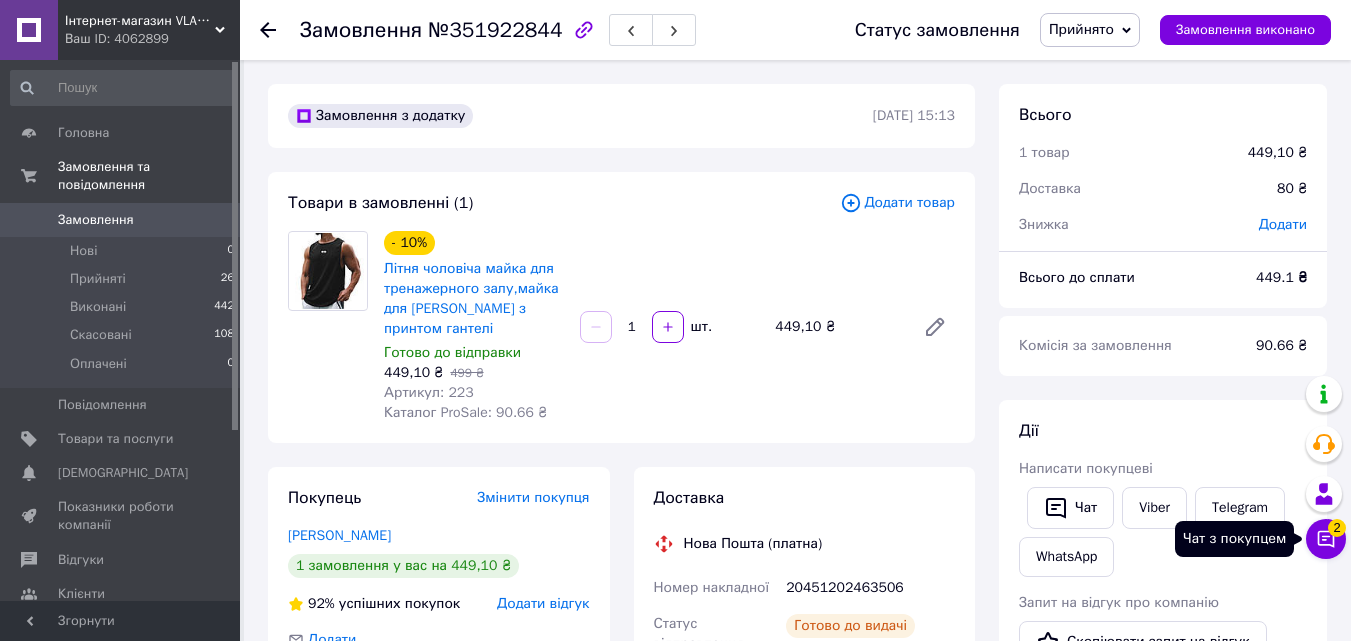 click 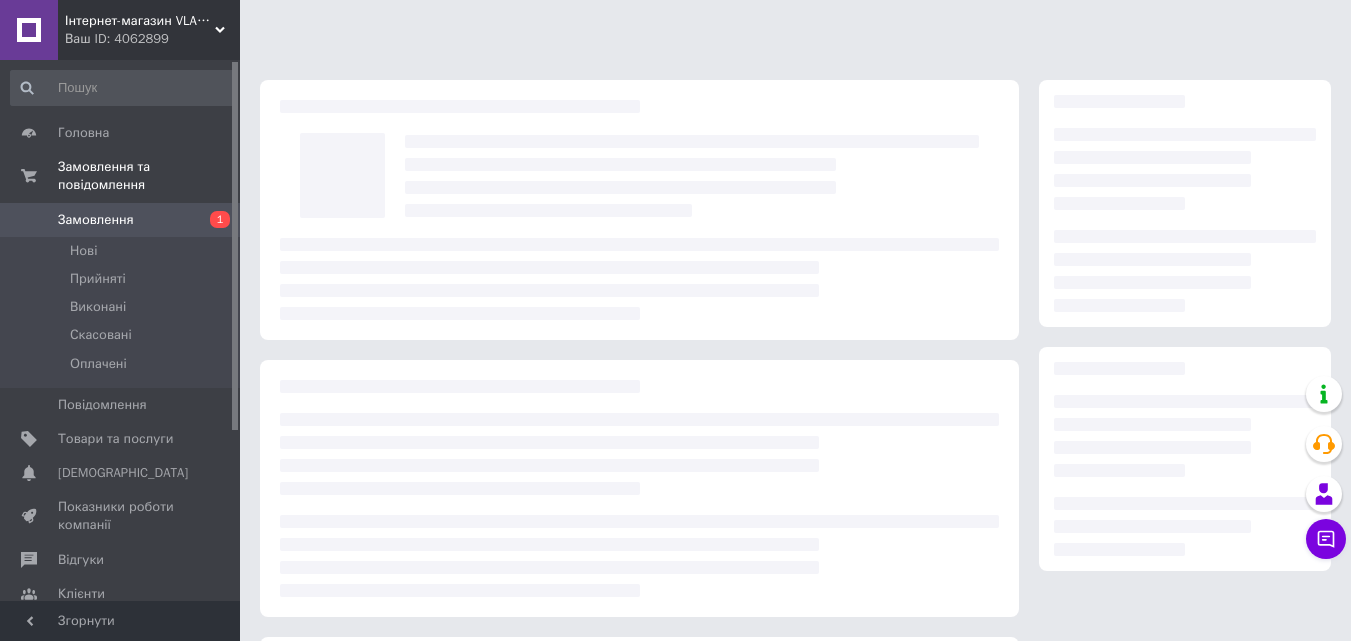 scroll, scrollTop: 0, scrollLeft: 0, axis: both 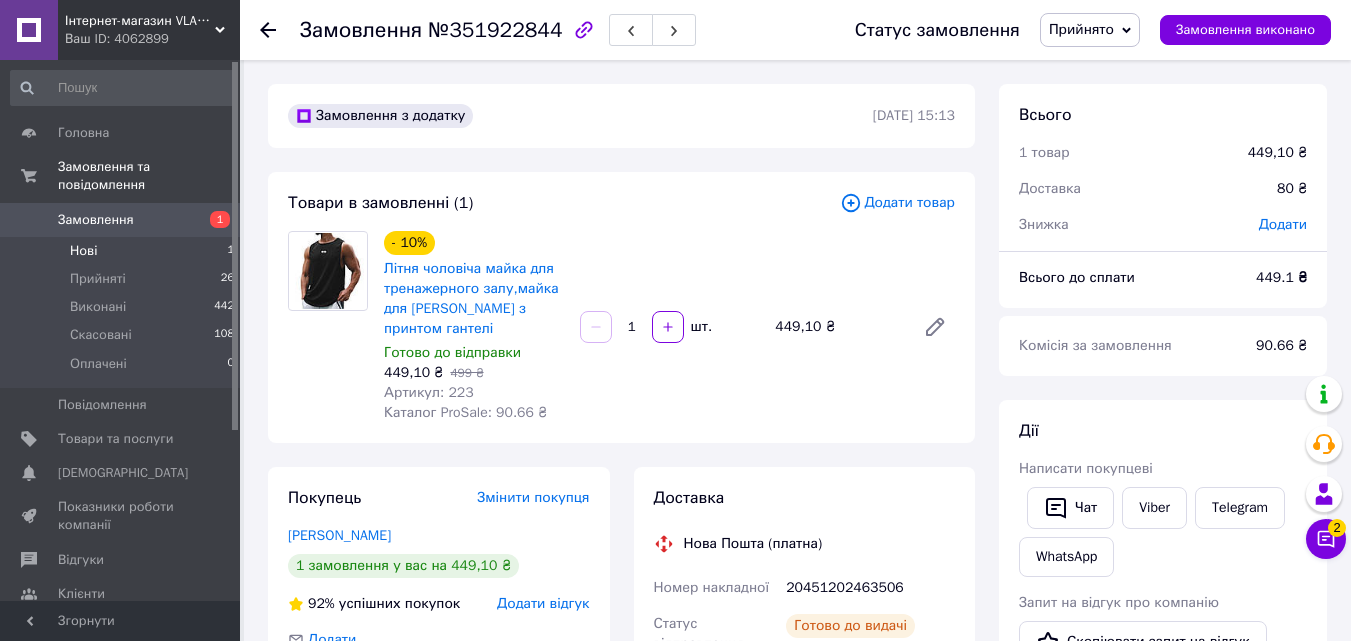 click on "Нові 1" at bounding box center [123, 251] 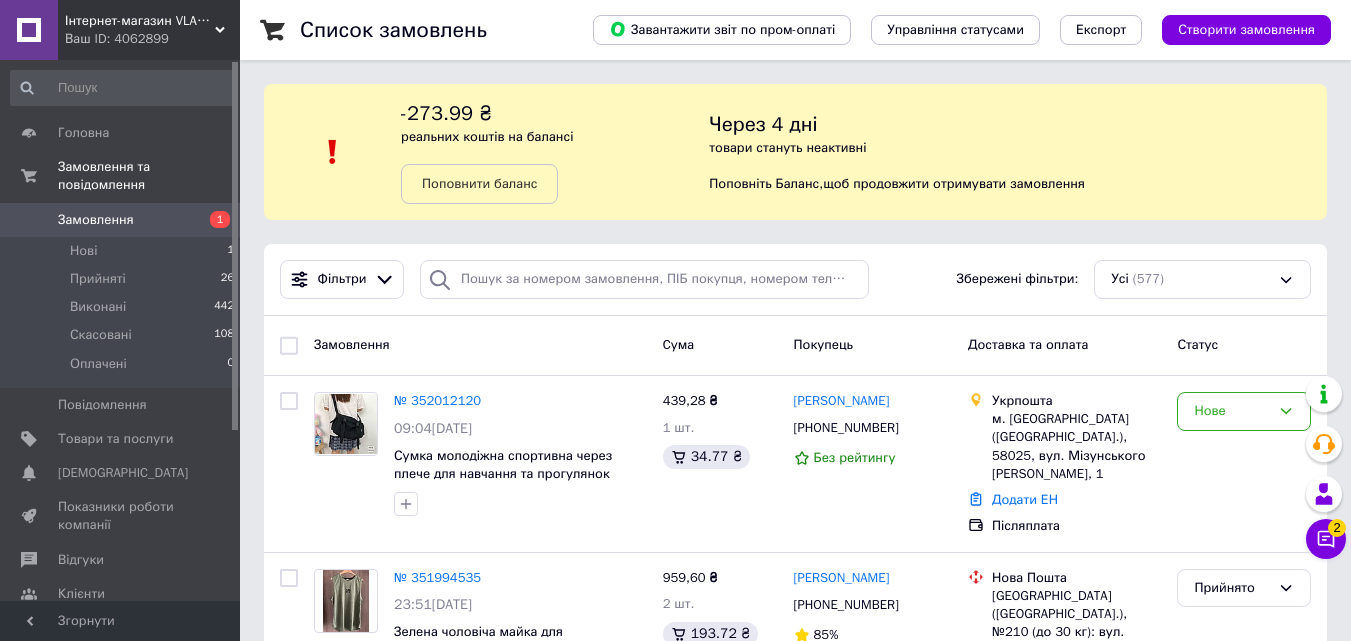 scroll, scrollTop: 100, scrollLeft: 0, axis: vertical 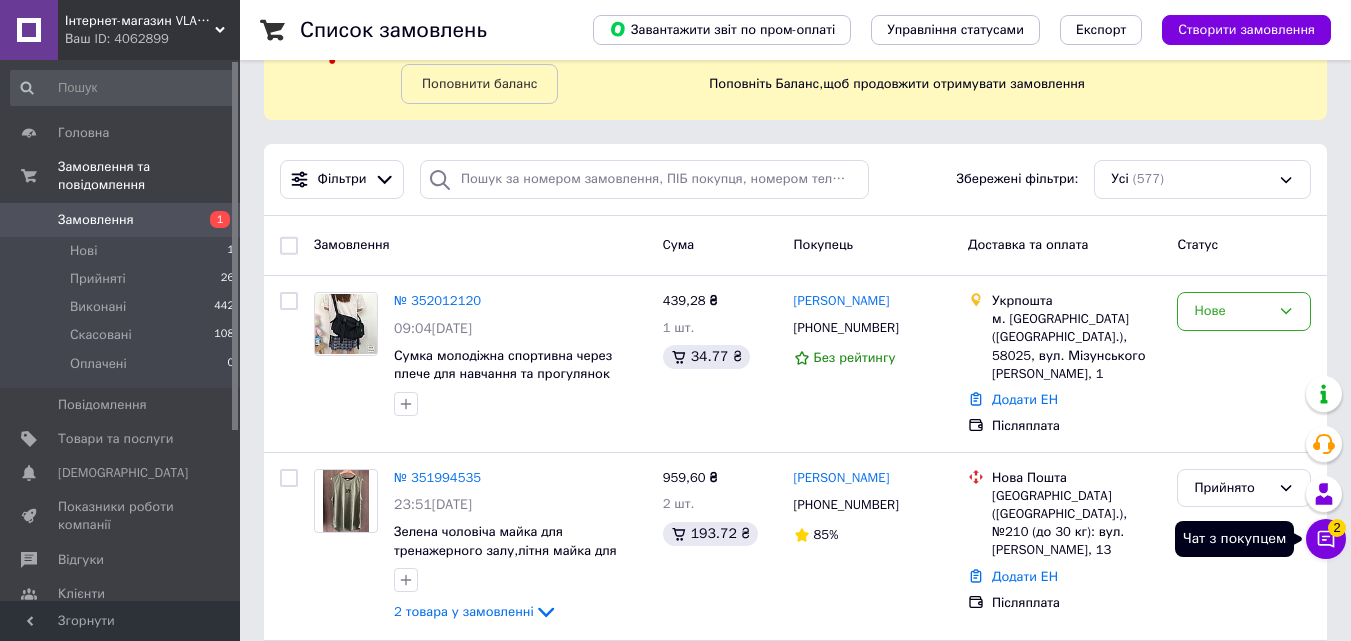 click on "2" at bounding box center (1337, 528) 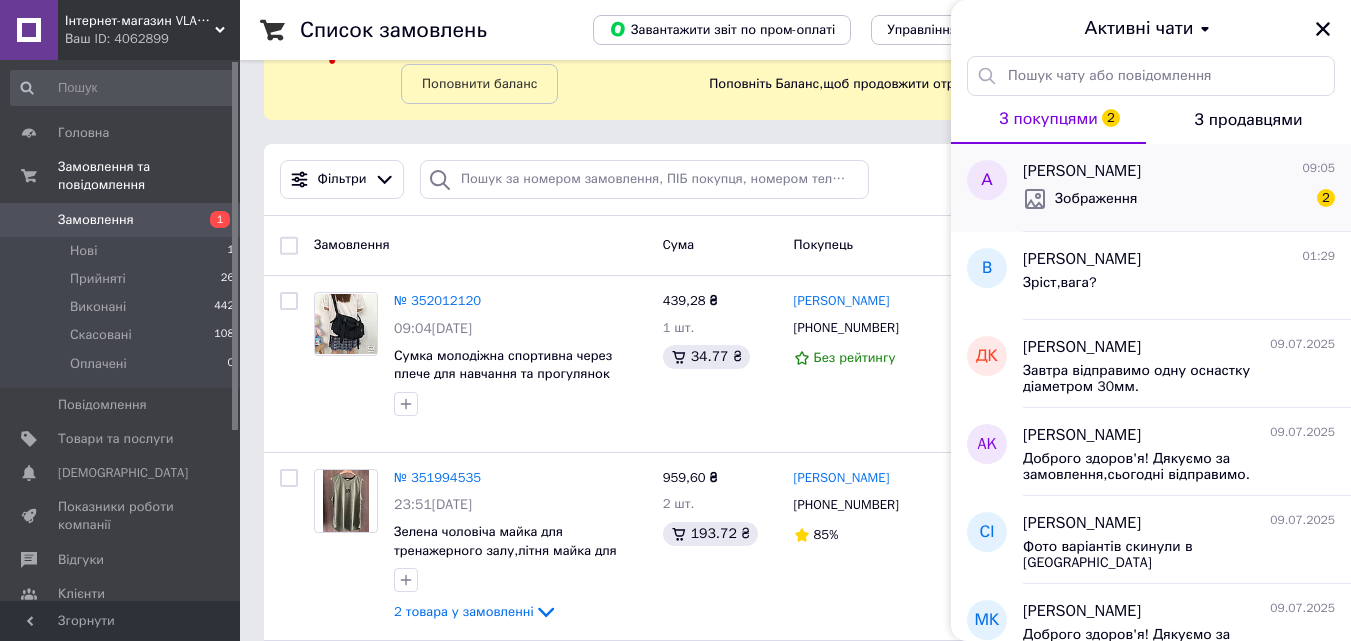 click on "Зображення 2" at bounding box center [1179, 199] 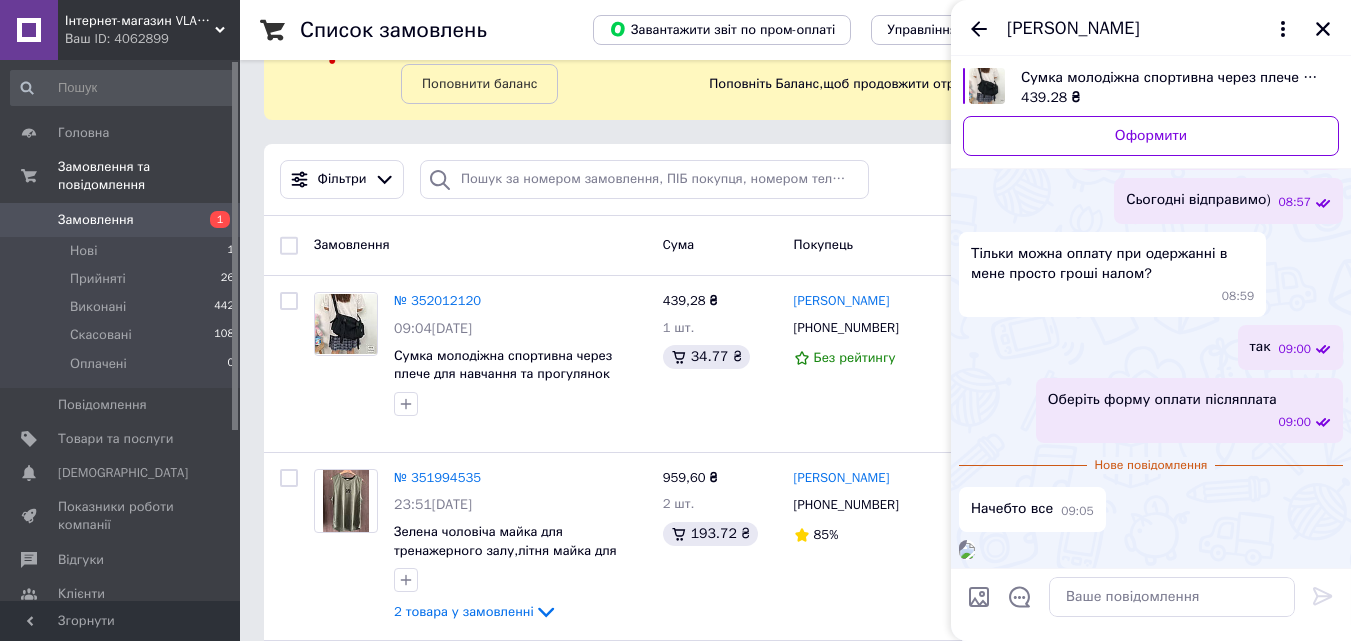 scroll, scrollTop: 490, scrollLeft: 0, axis: vertical 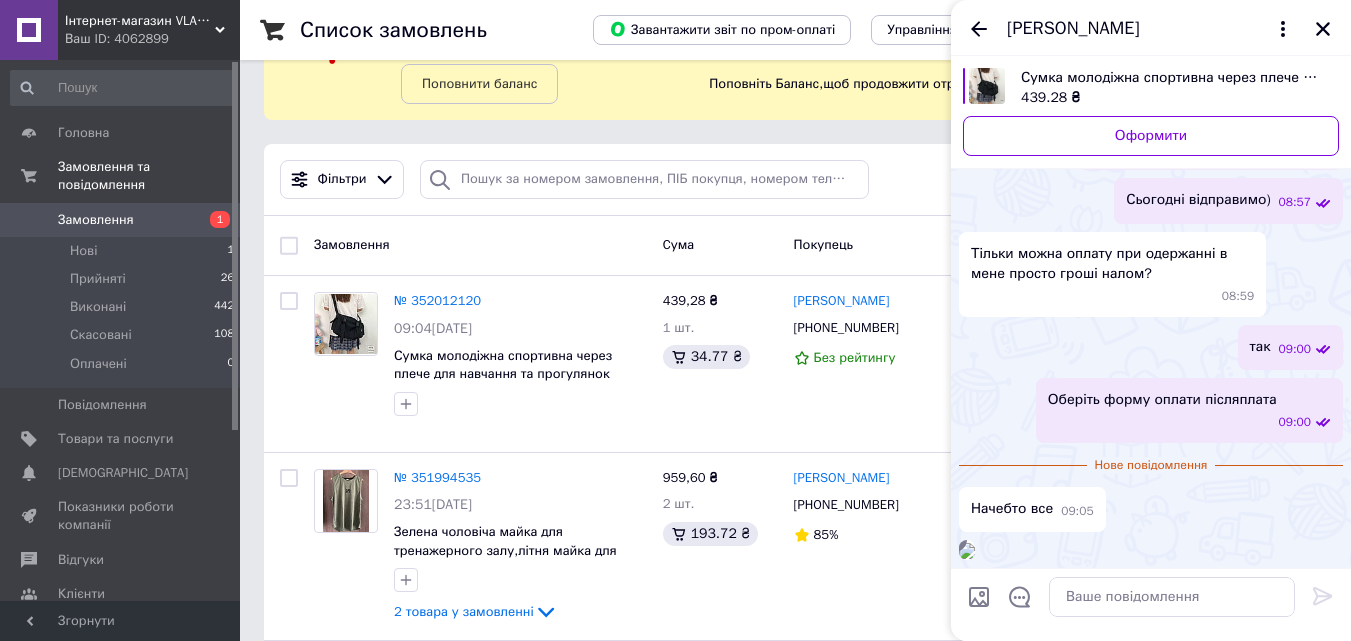click at bounding box center (967, 551) 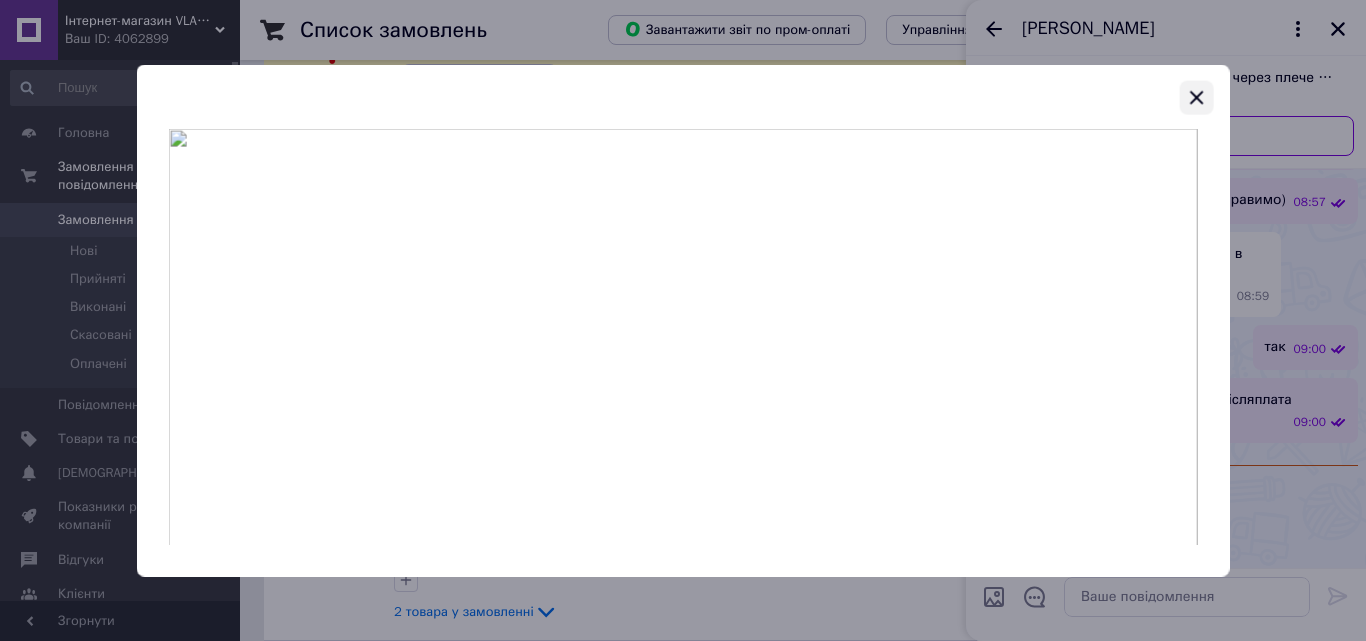 click 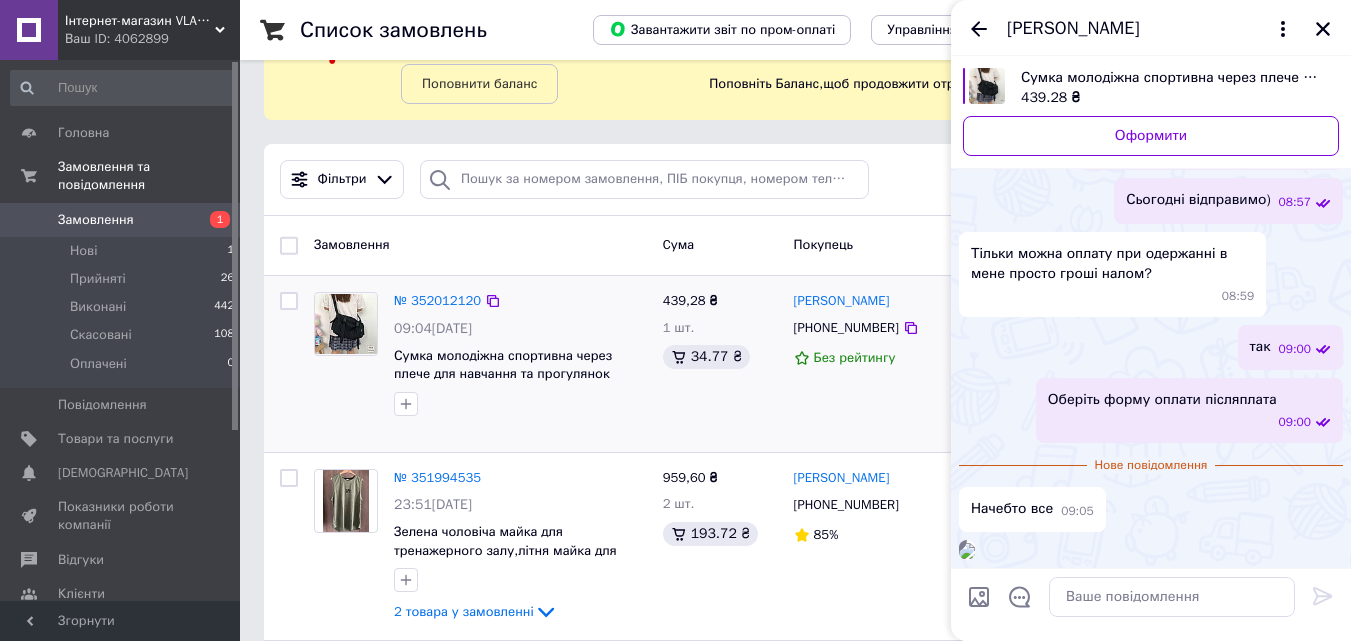 click on "[PERSON_NAME] [PHONE_NUMBER] Без рейтингу" at bounding box center [873, 364] 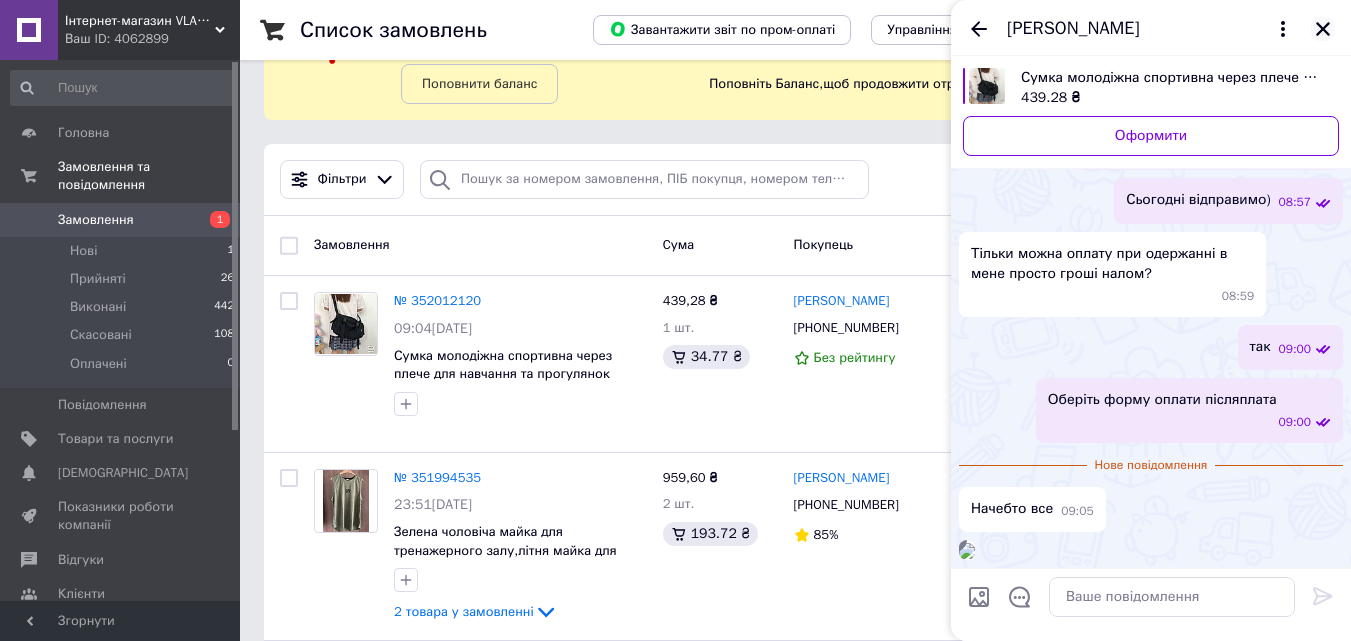 click 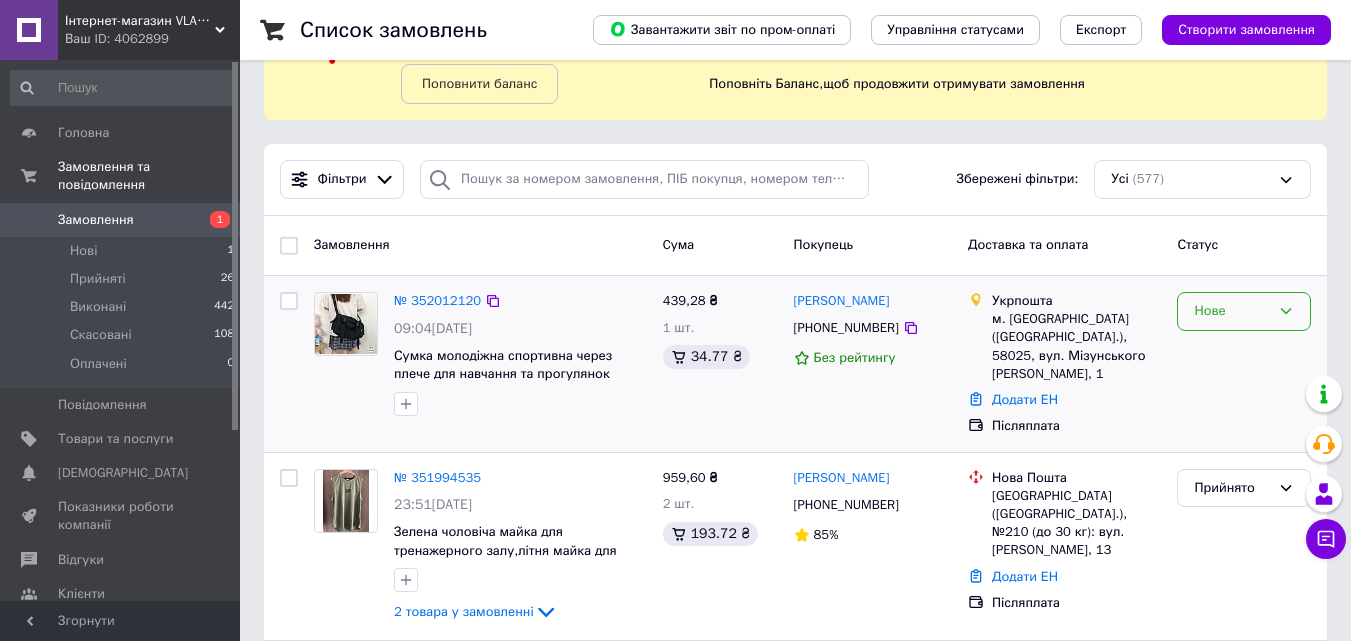 click 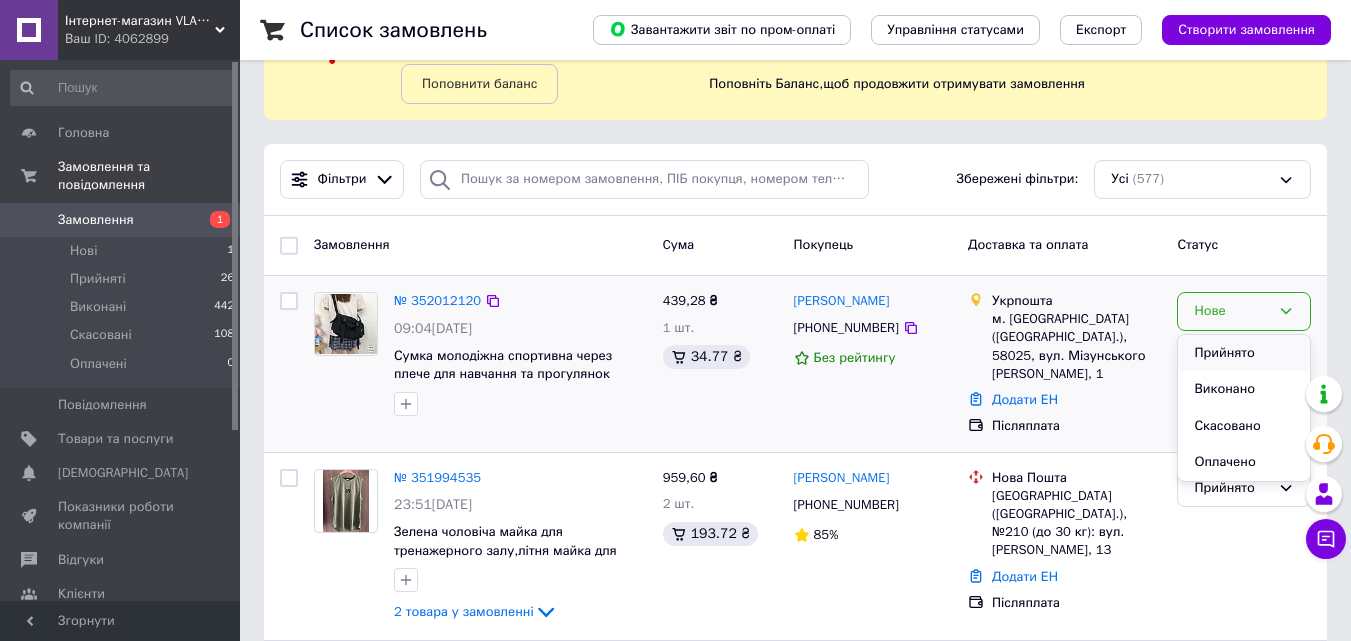 click on "Прийнято" at bounding box center (1244, 353) 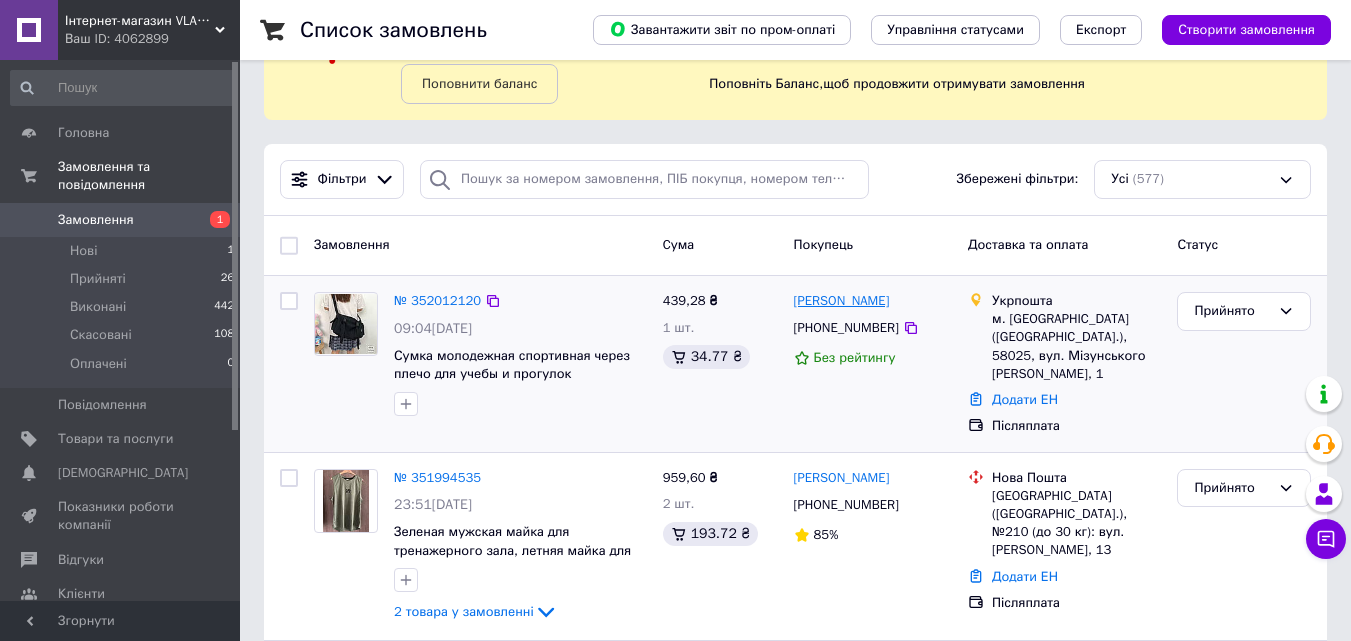 click on "[PERSON_NAME]" at bounding box center [842, 301] 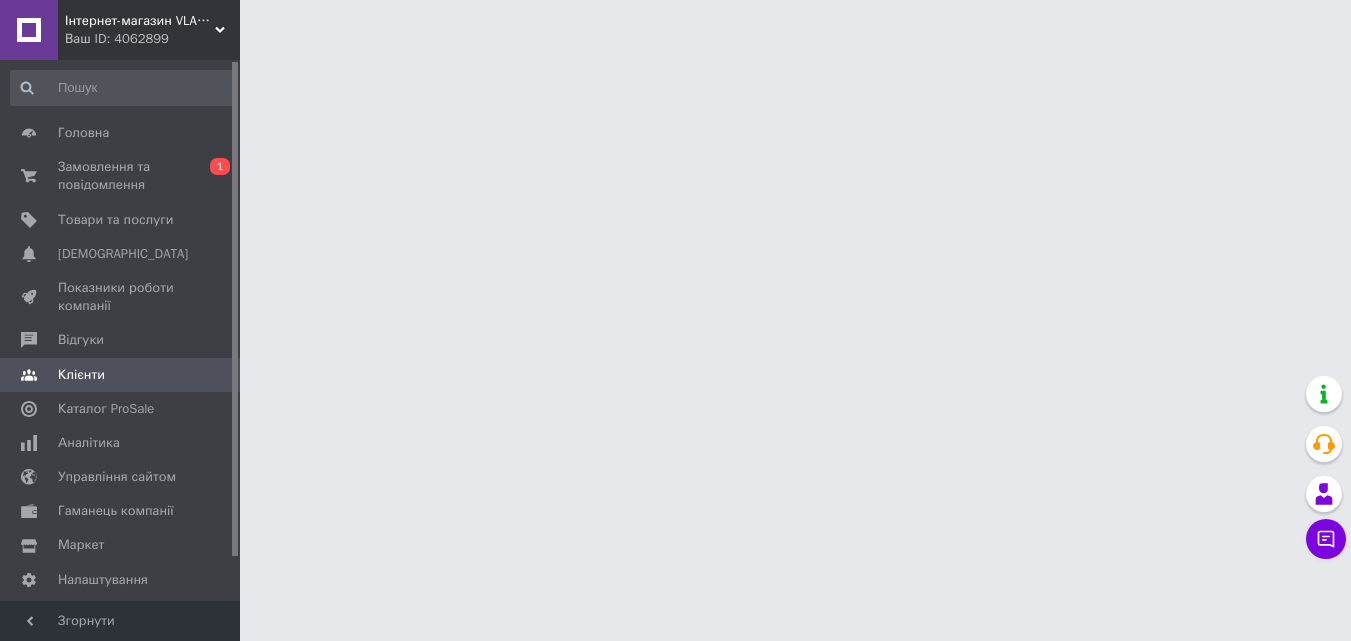 scroll, scrollTop: 0, scrollLeft: 0, axis: both 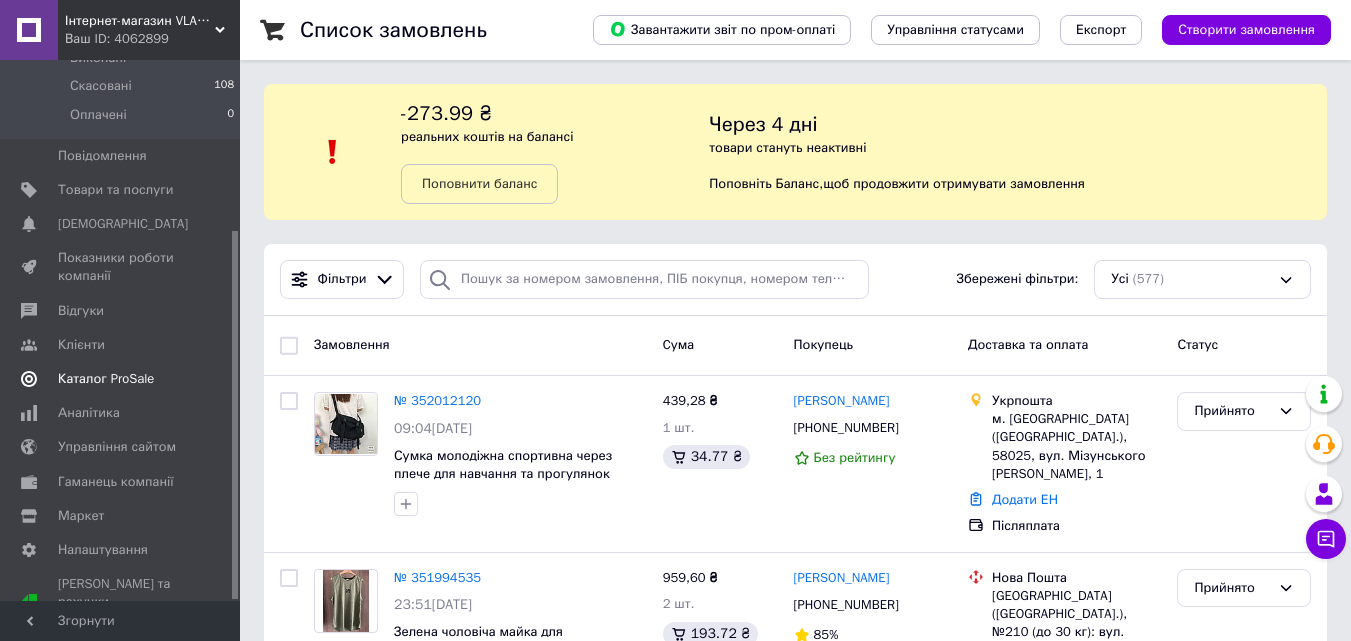 click on "Каталог ProSale" at bounding box center [123, 379] 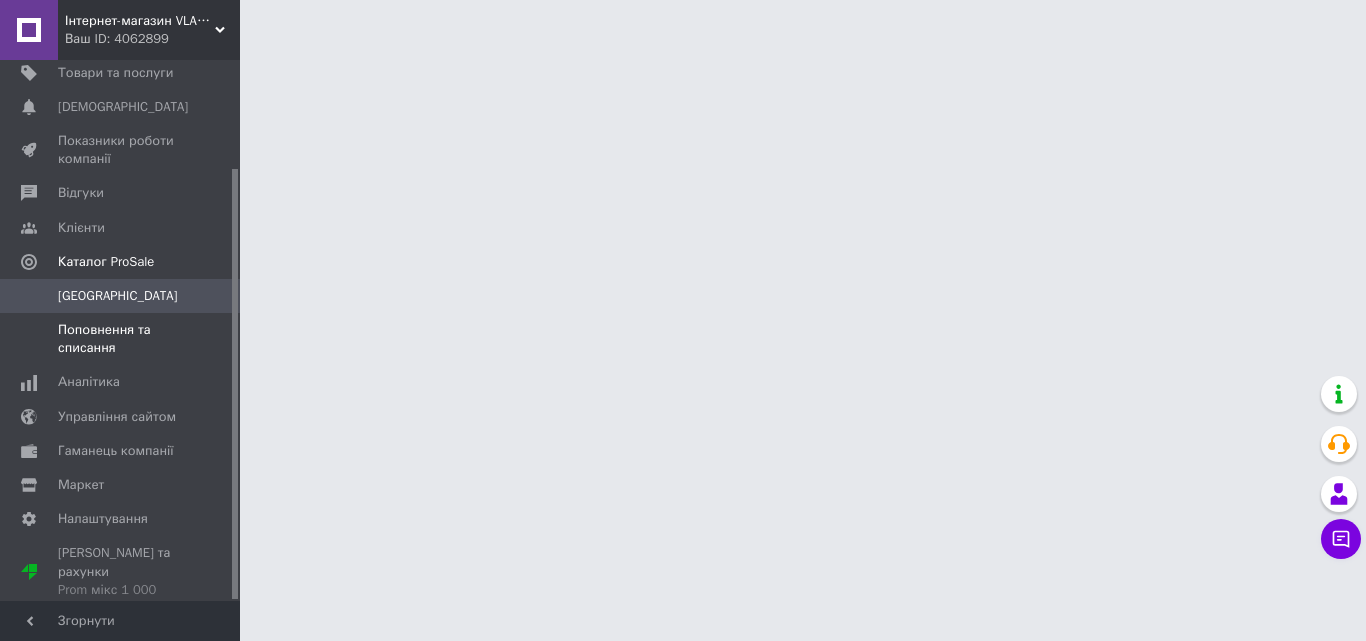 scroll, scrollTop: 135, scrollLeft: 0, axis: vertical 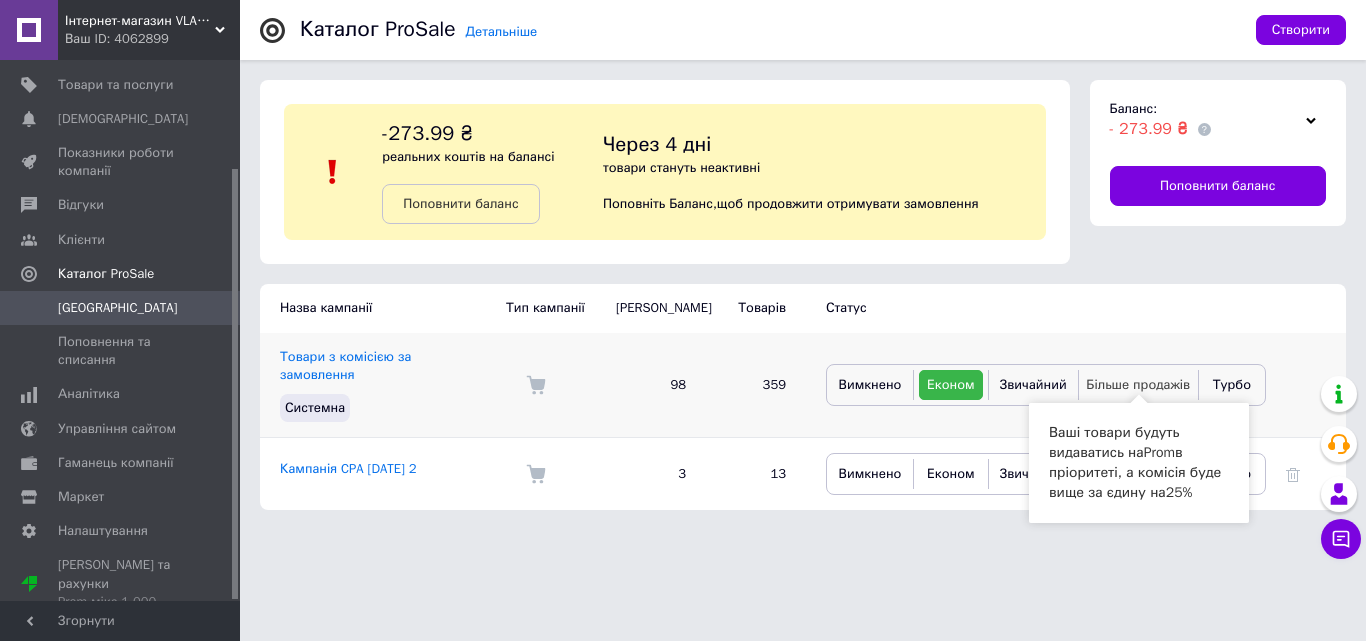 click on "Більше продажів" at bounding box center [1138, 384] 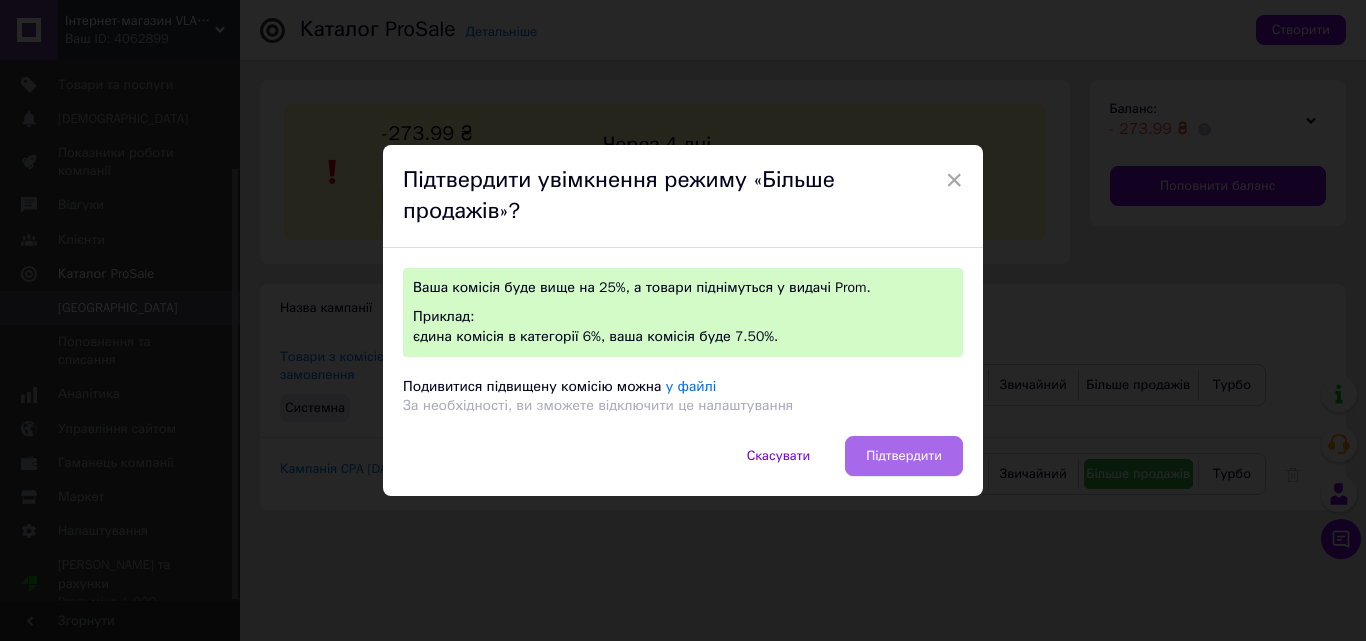 click on "Підтвердити" at bounding box center [904, 456] 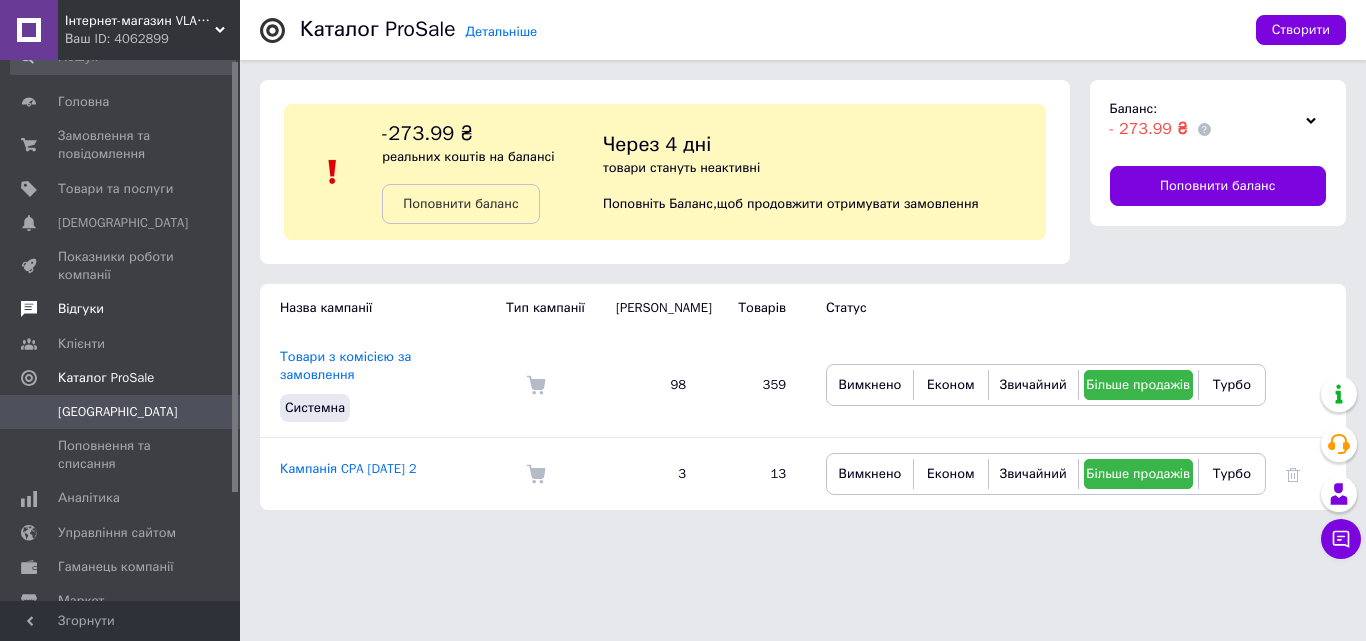 scroll, scrollTop: 0, scrollLeft: 0, axis: both 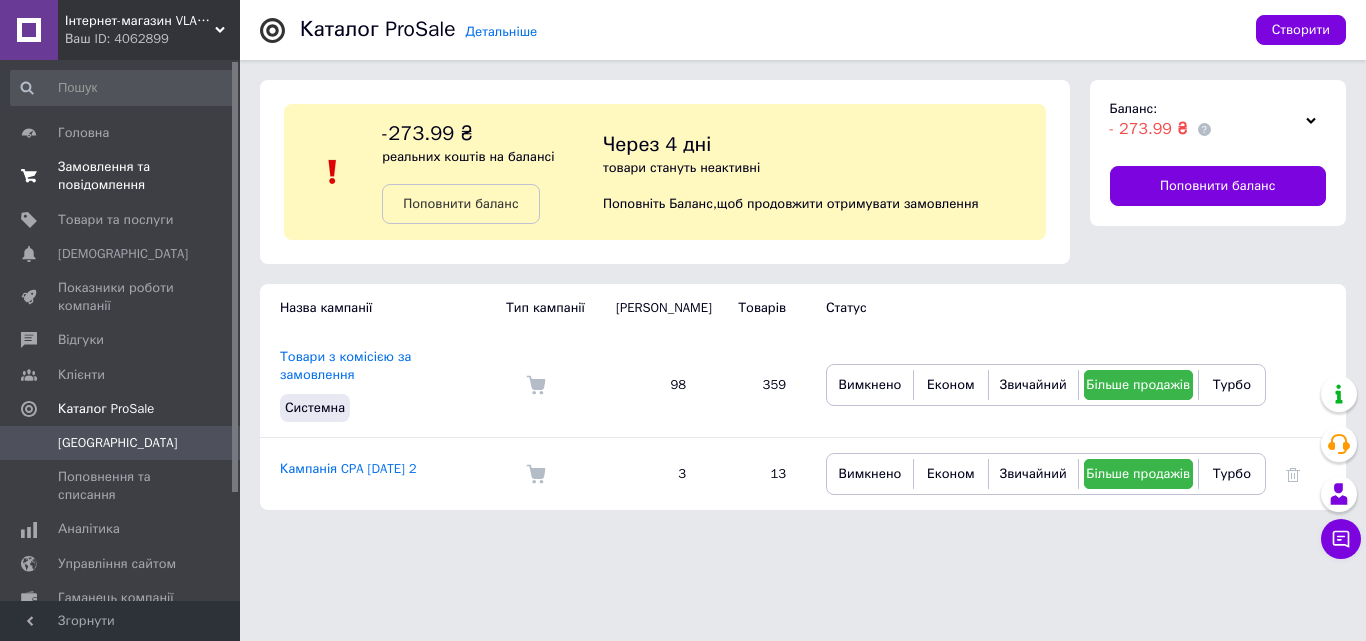 click on "Замовлення та повідомлення" at bounding box center [121, 176] 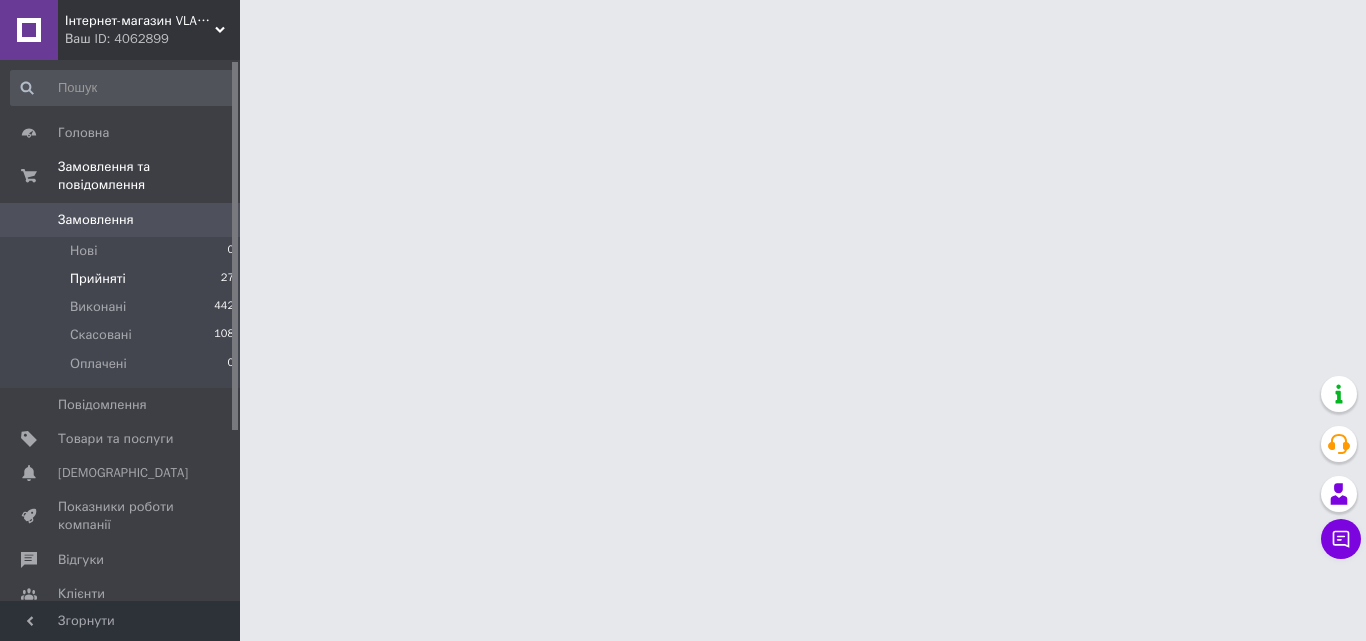 click on "Прийняті 27" at bounding box center (123, 279) 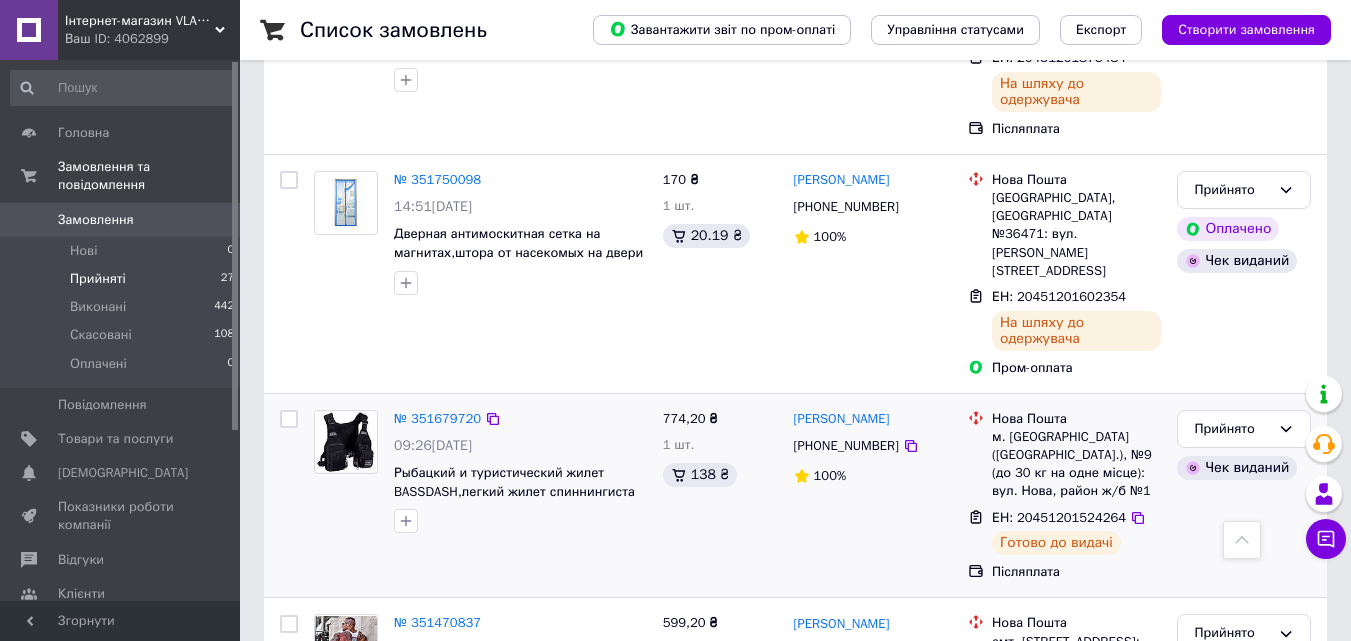 scroll, scrollTop: 1900, scrollLeft: 0, axis: vertical 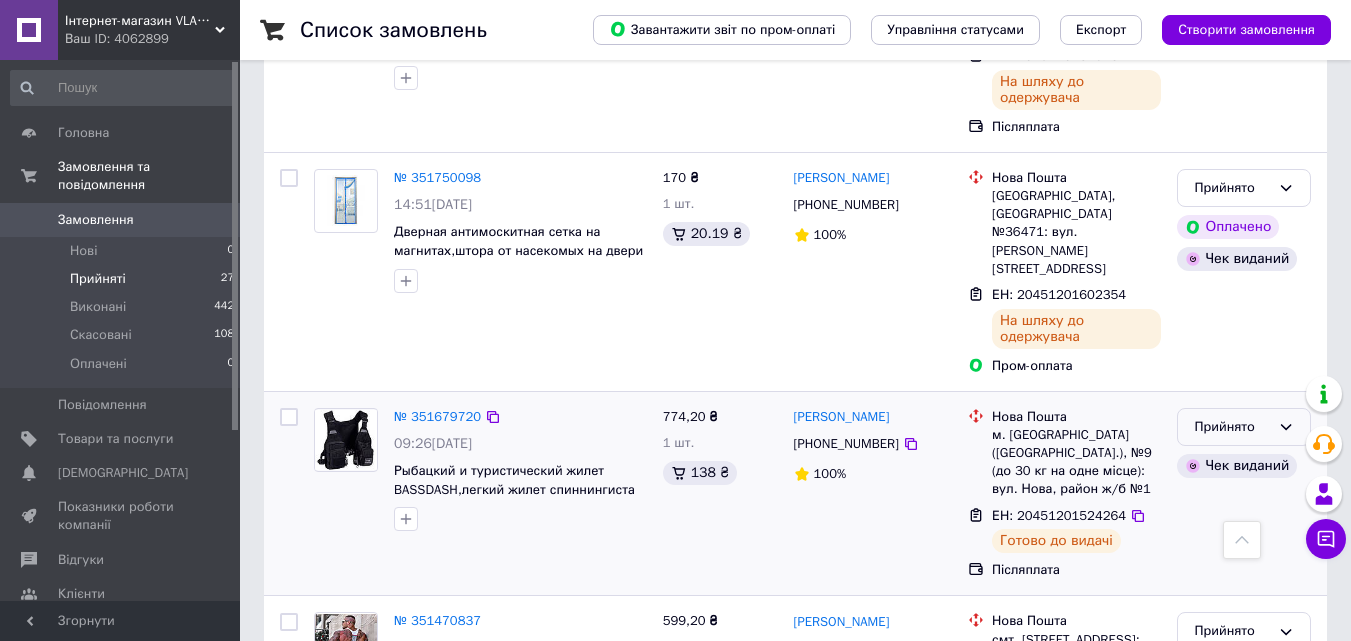 click 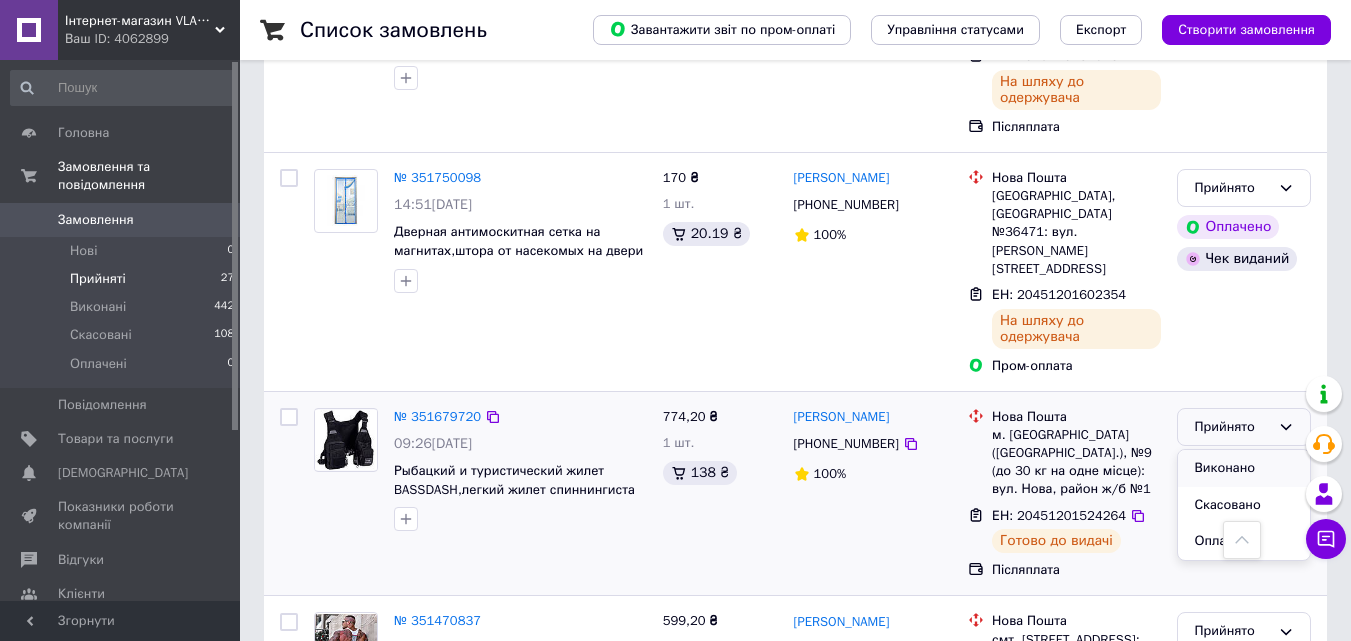 click on "Виконано" at bounding box center [1244, 468] 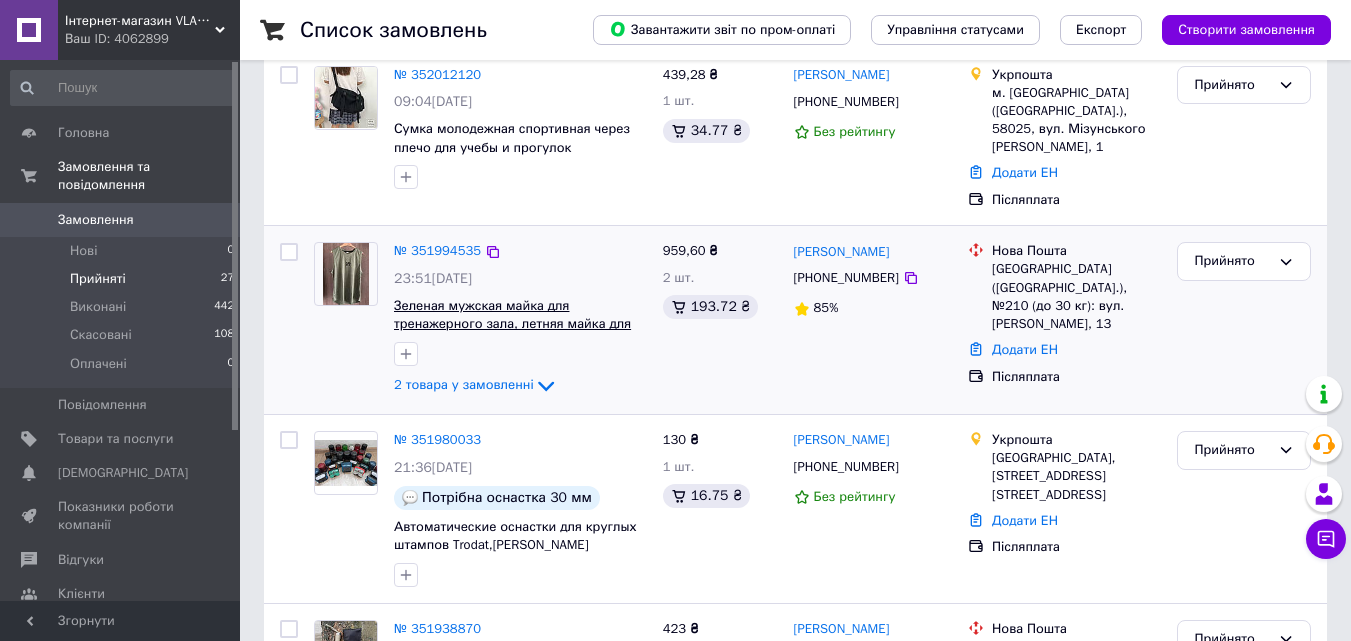 scroll, scrollTop: 400, scrollLeft: 0, axis: vertical 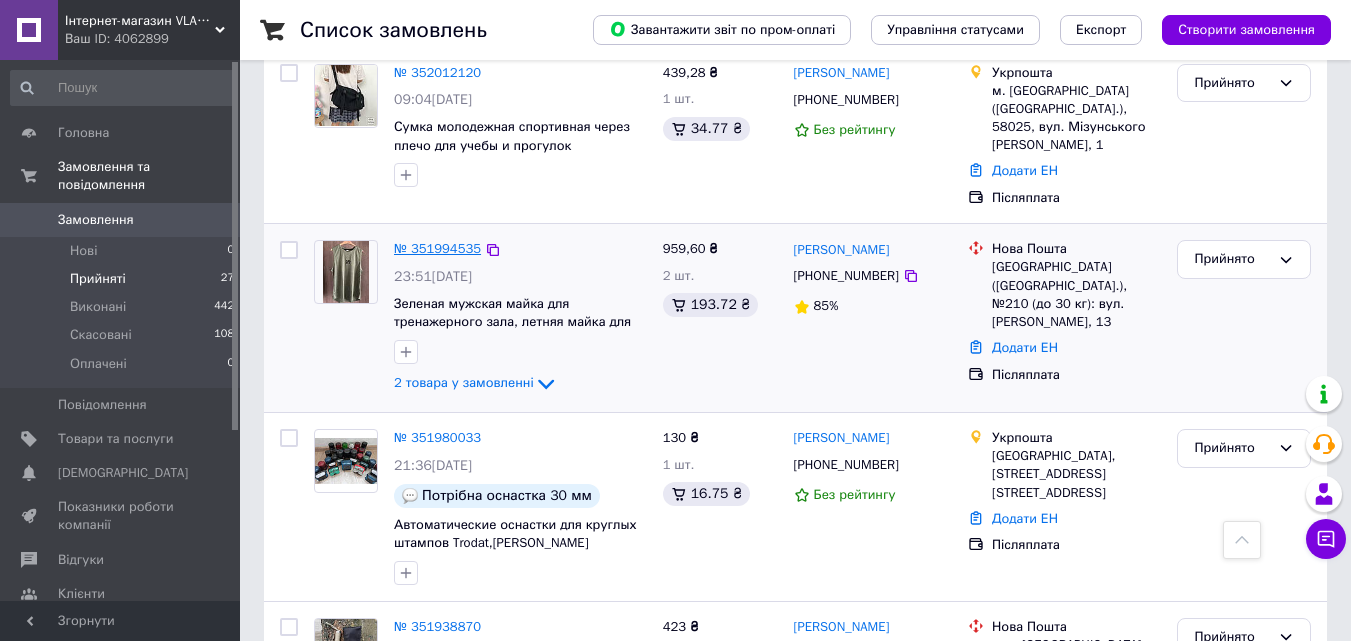 click on "№ 351994535" at bounding box center (437, 248) 